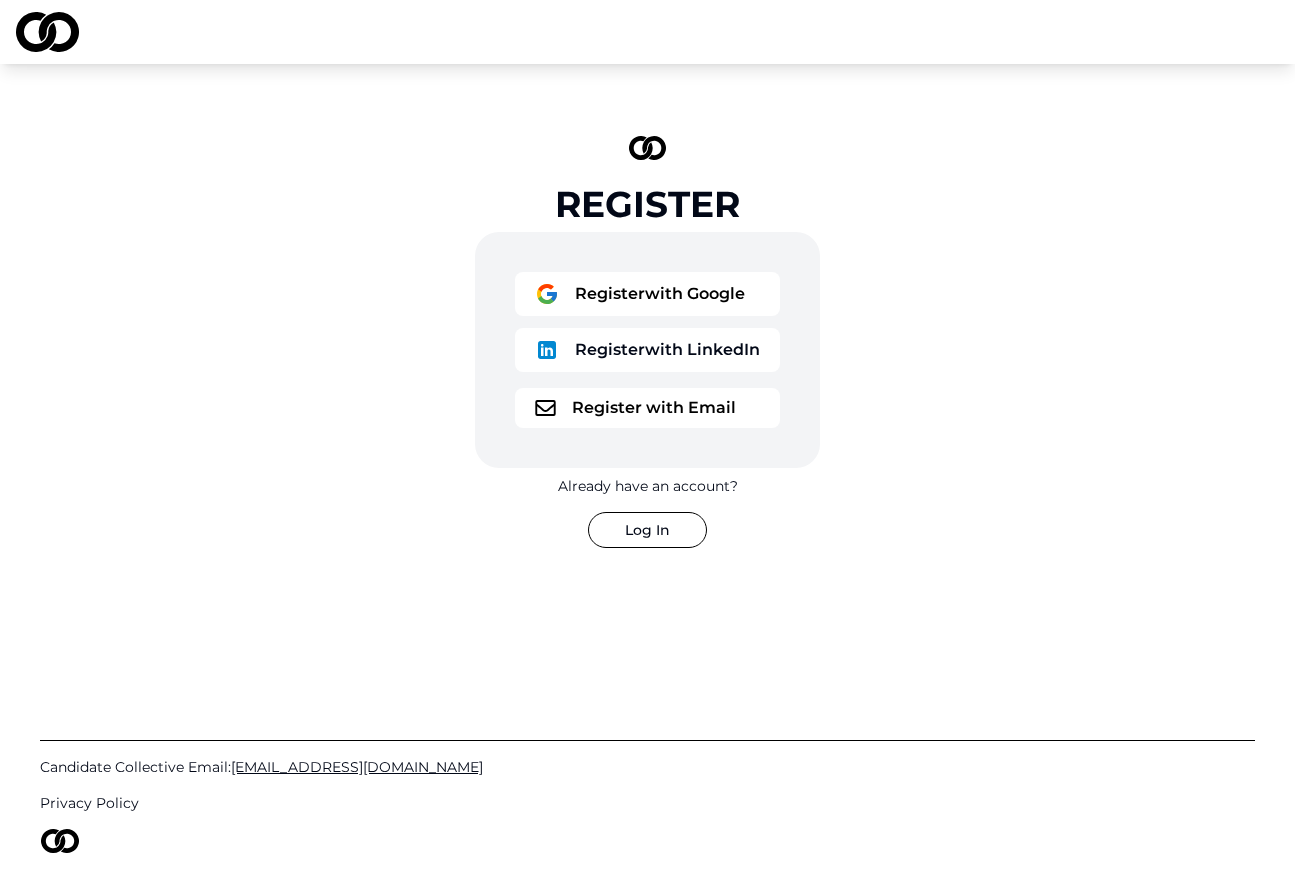 scroll, scrollTop: 0, scrollLeft: 0, axis: both 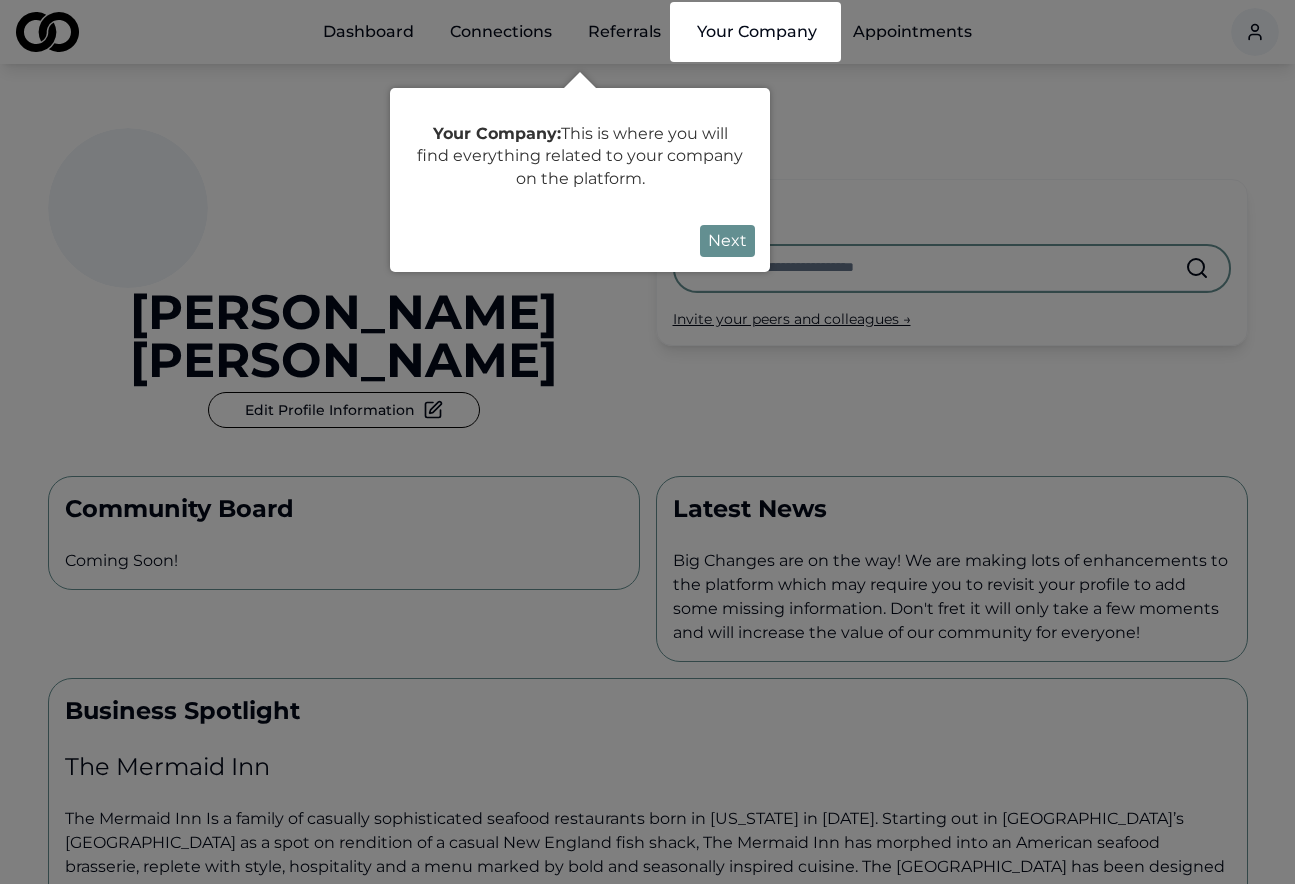 click on "Next" at bounding box center (727, 241) 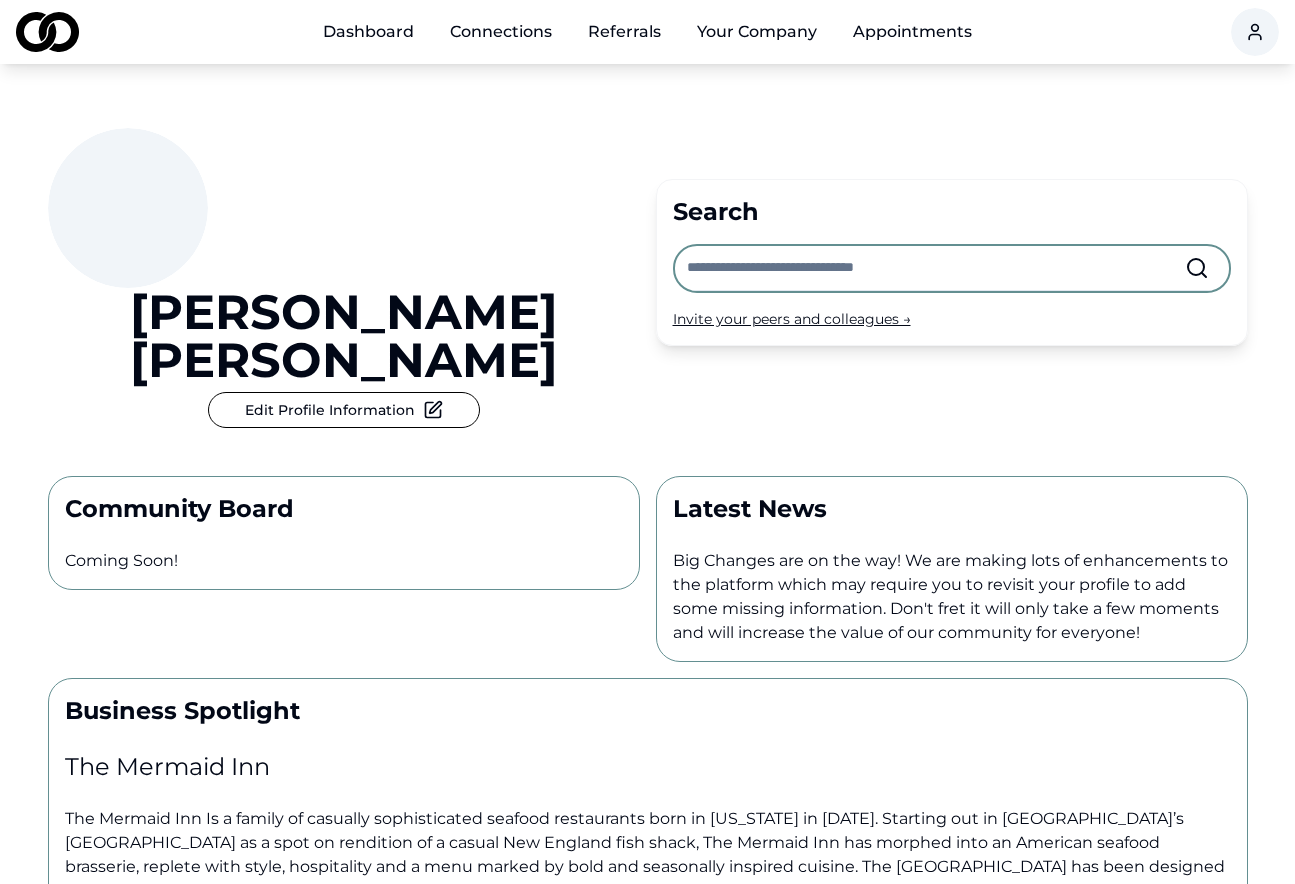 click on "Dashboard" at bounding box center [368, 32] 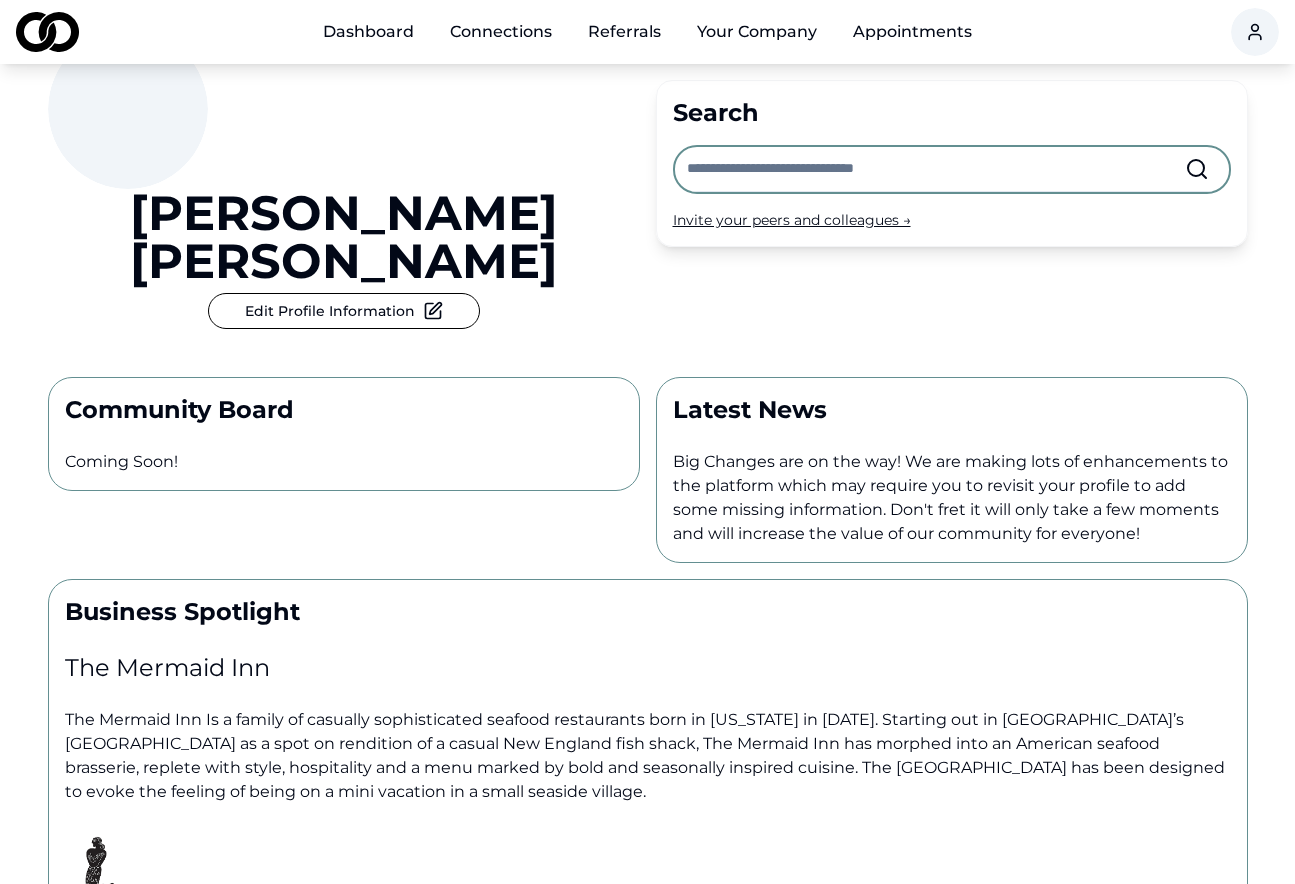 scroll, scrollTop: 0, scrollLeft: 0, axis: both 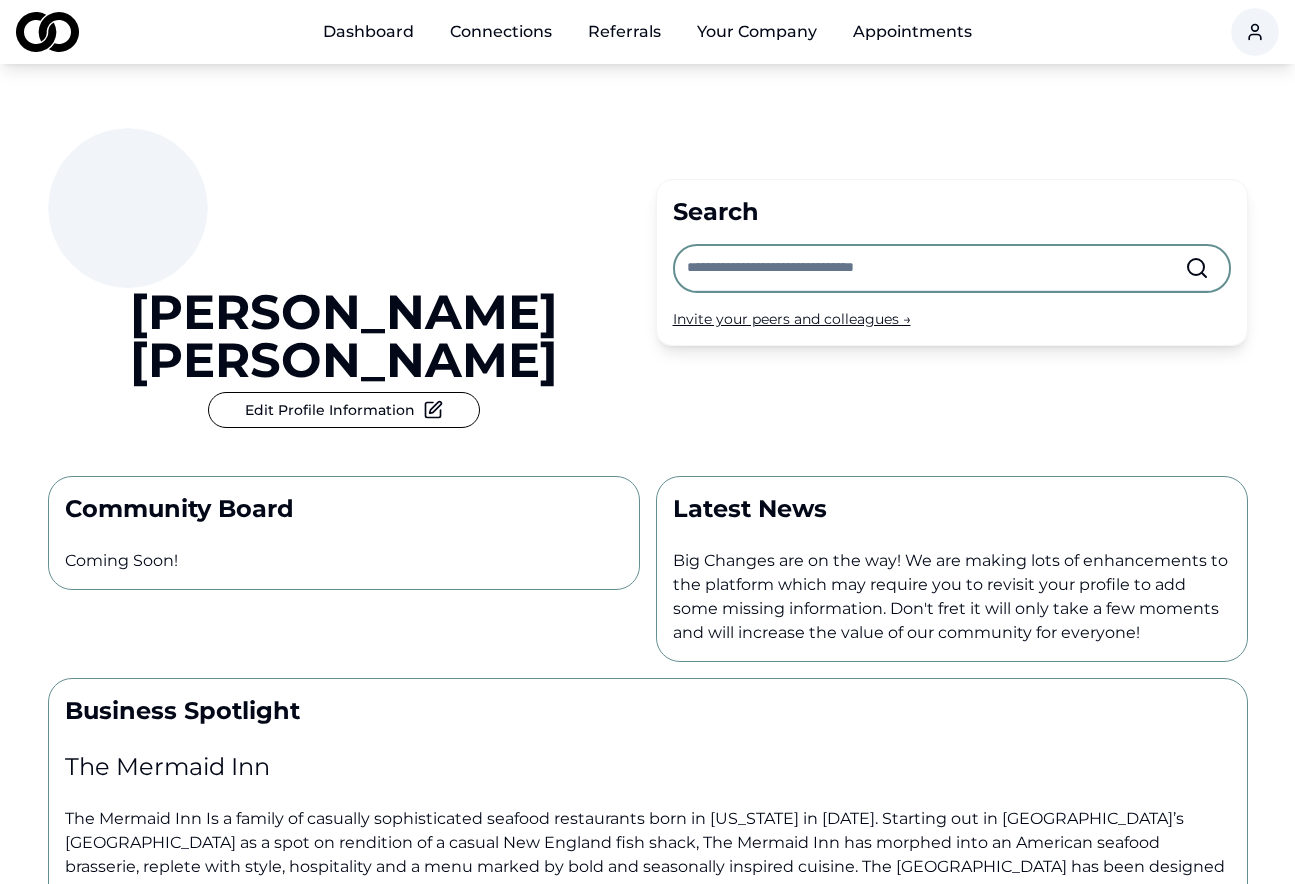 click on "Connections" at bounding box center [501, 32] 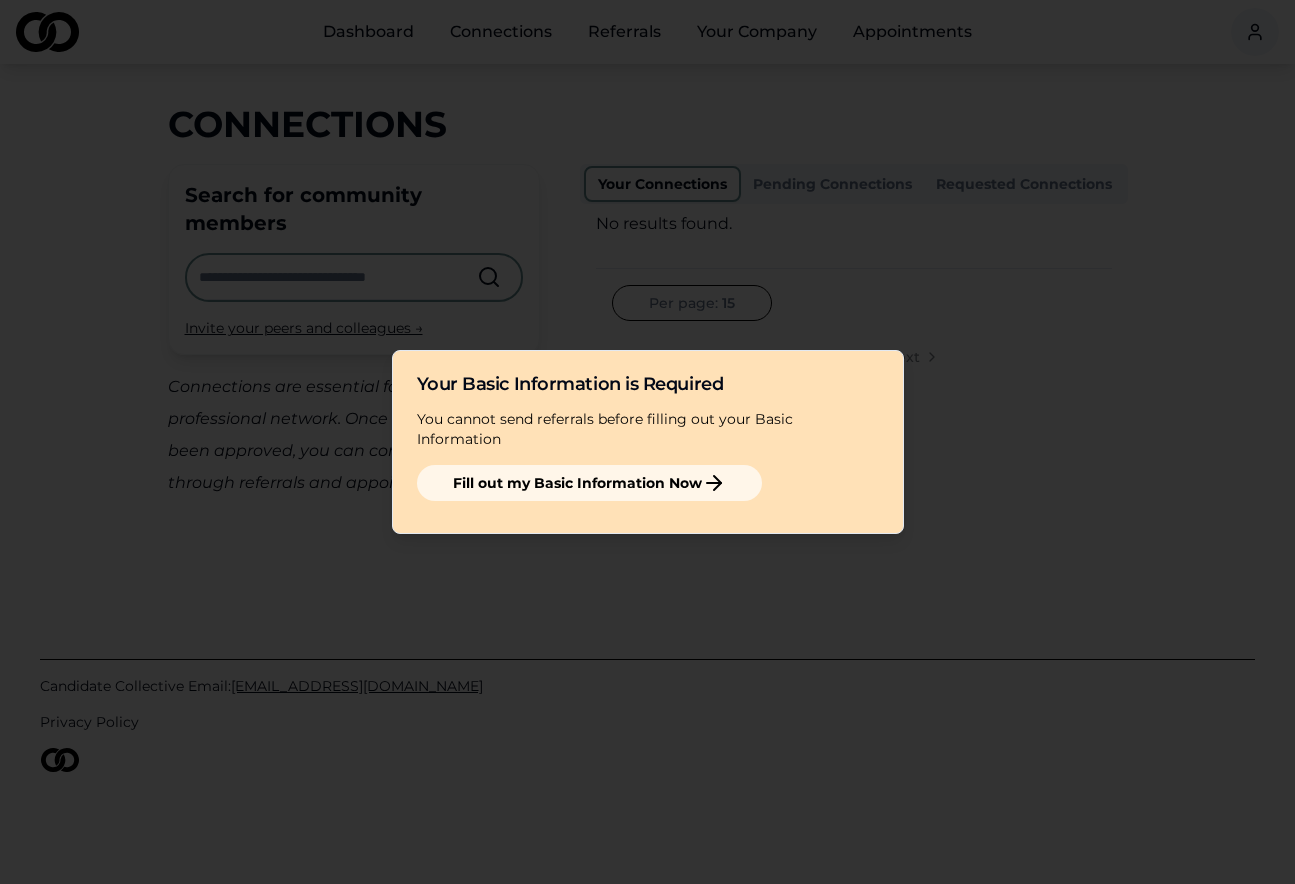 click 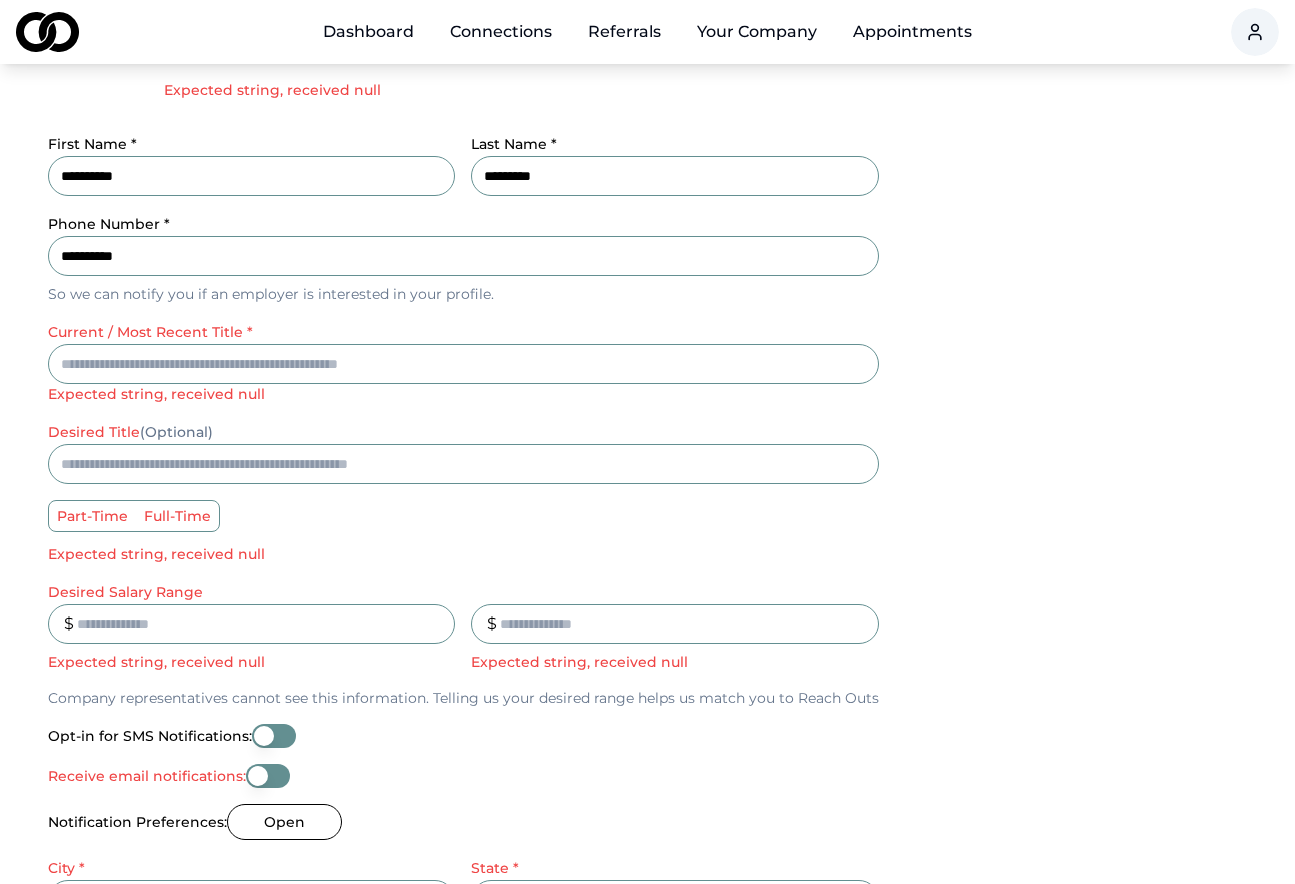 scroll, scrollTop: 312, scrollLeft: 0, axis: vertical 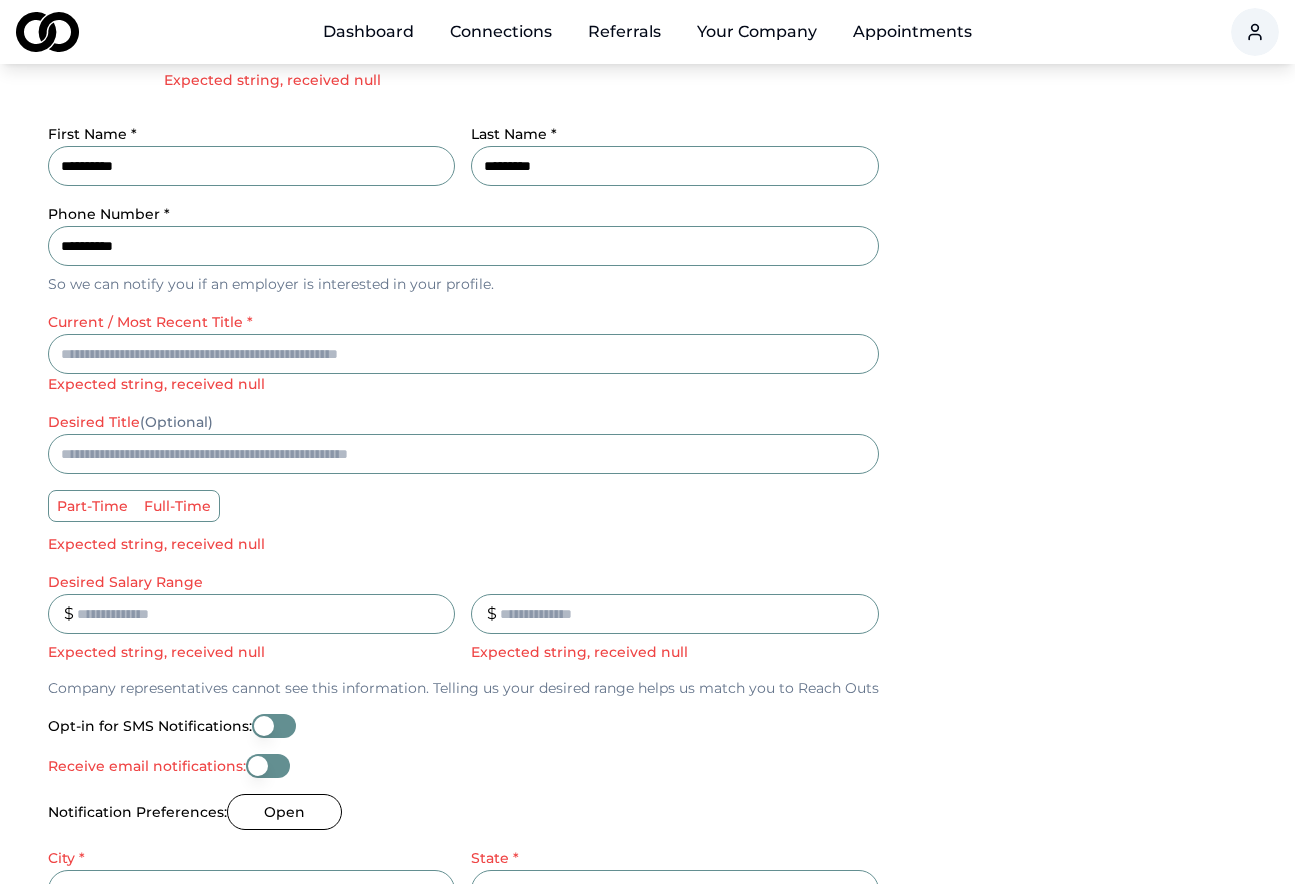 click on "current / most recent title *" at bounding box center [463, 354] 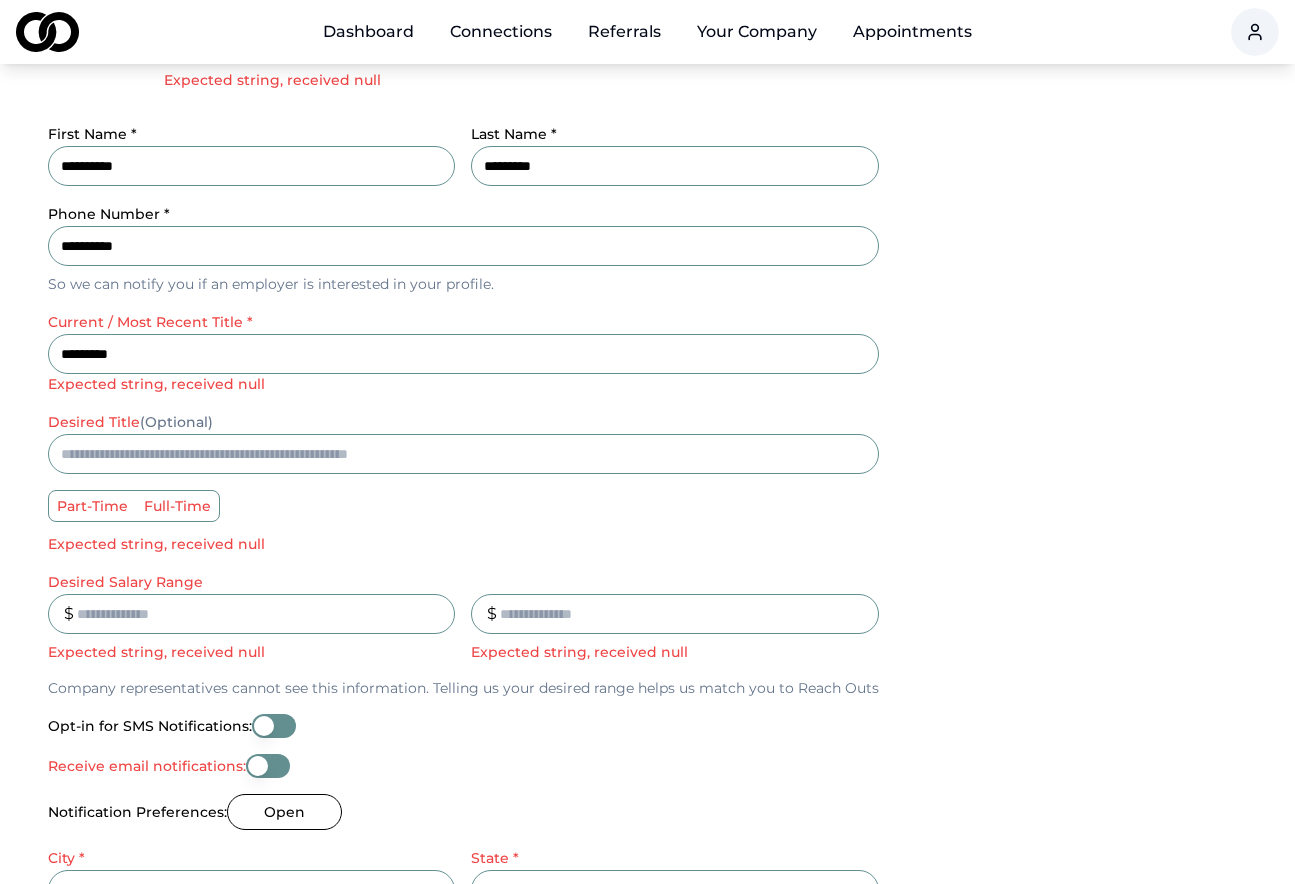 type on "*********" 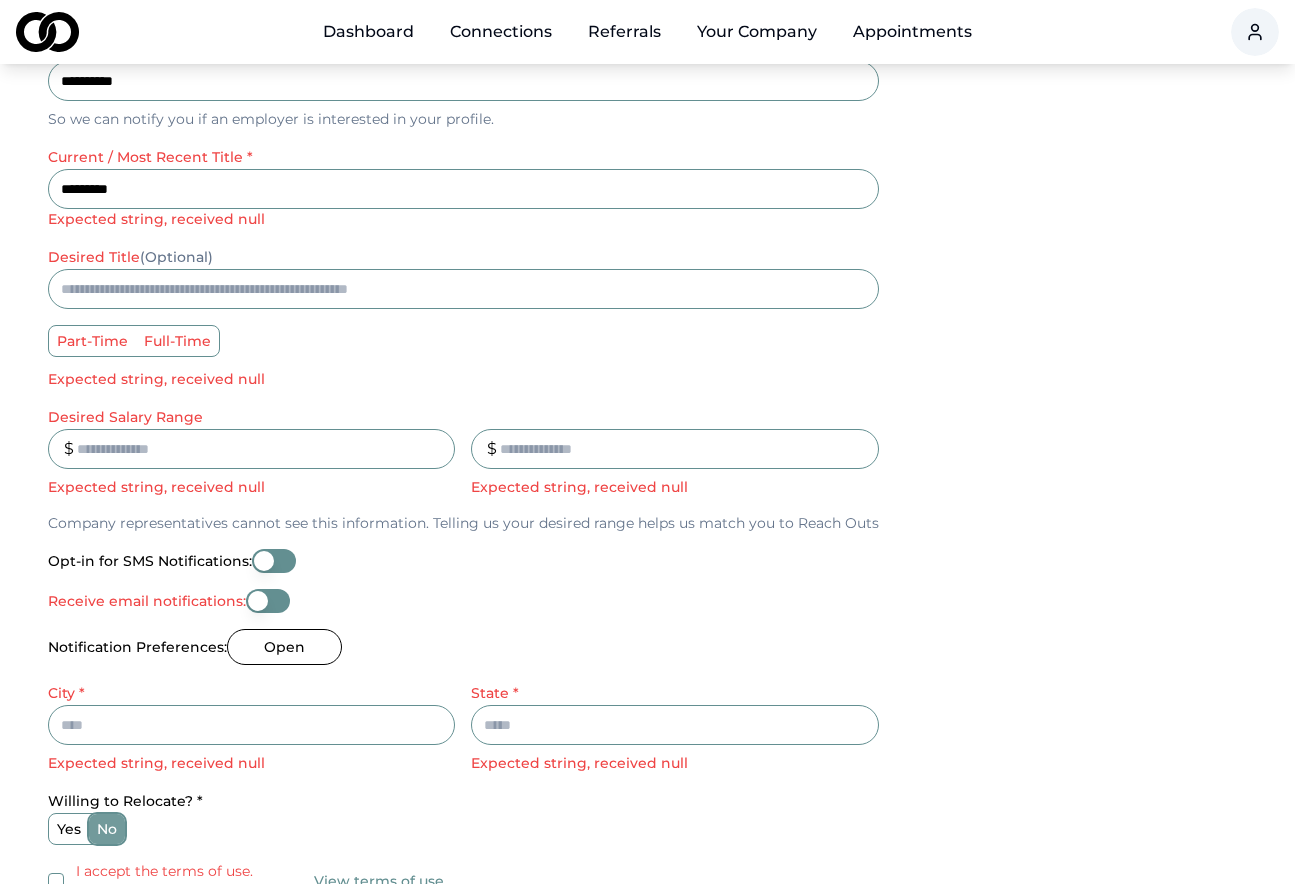 scroll, scrollTop: 476, scrollLeft: 0, axis: vertical 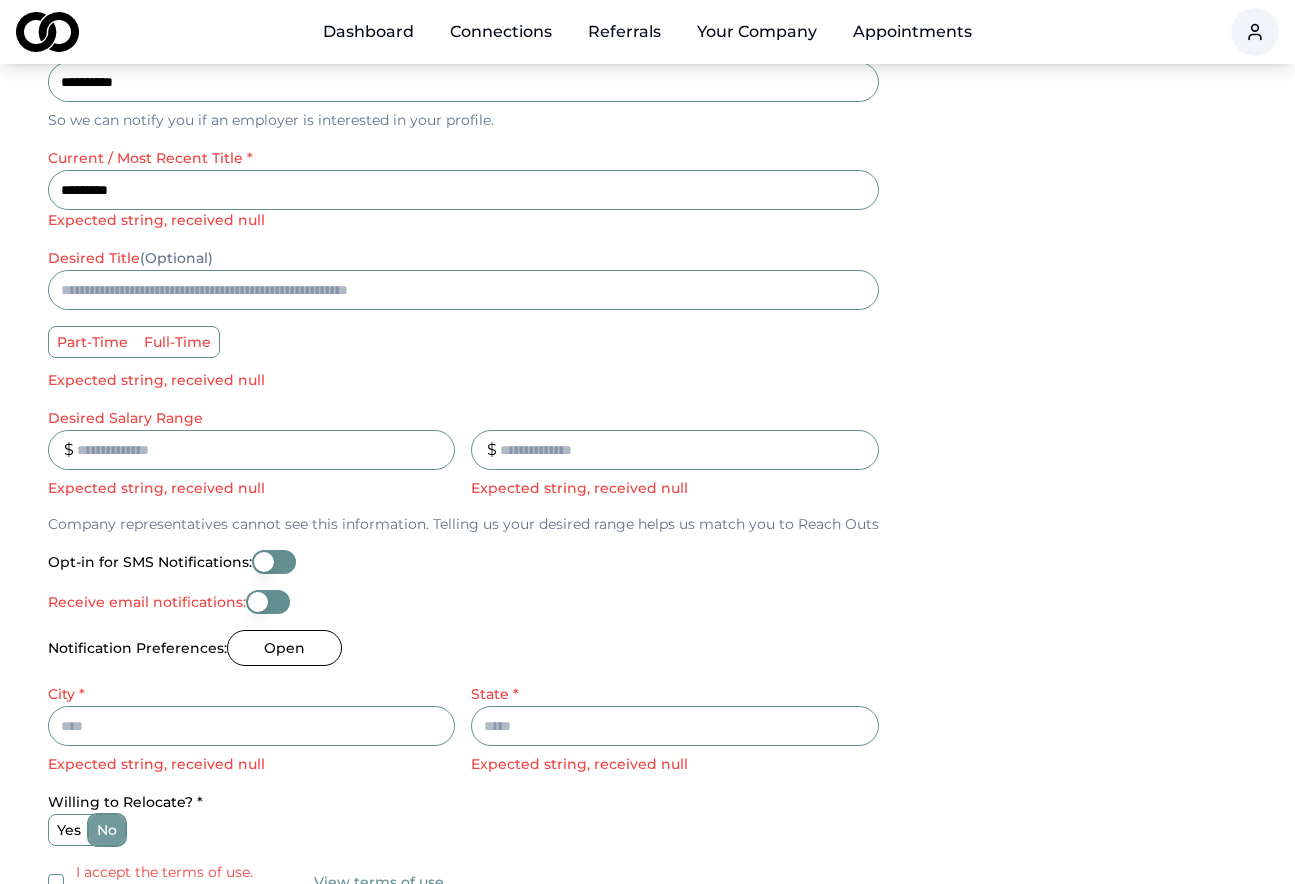 click on "full-time" at bounding box center (177, 342) 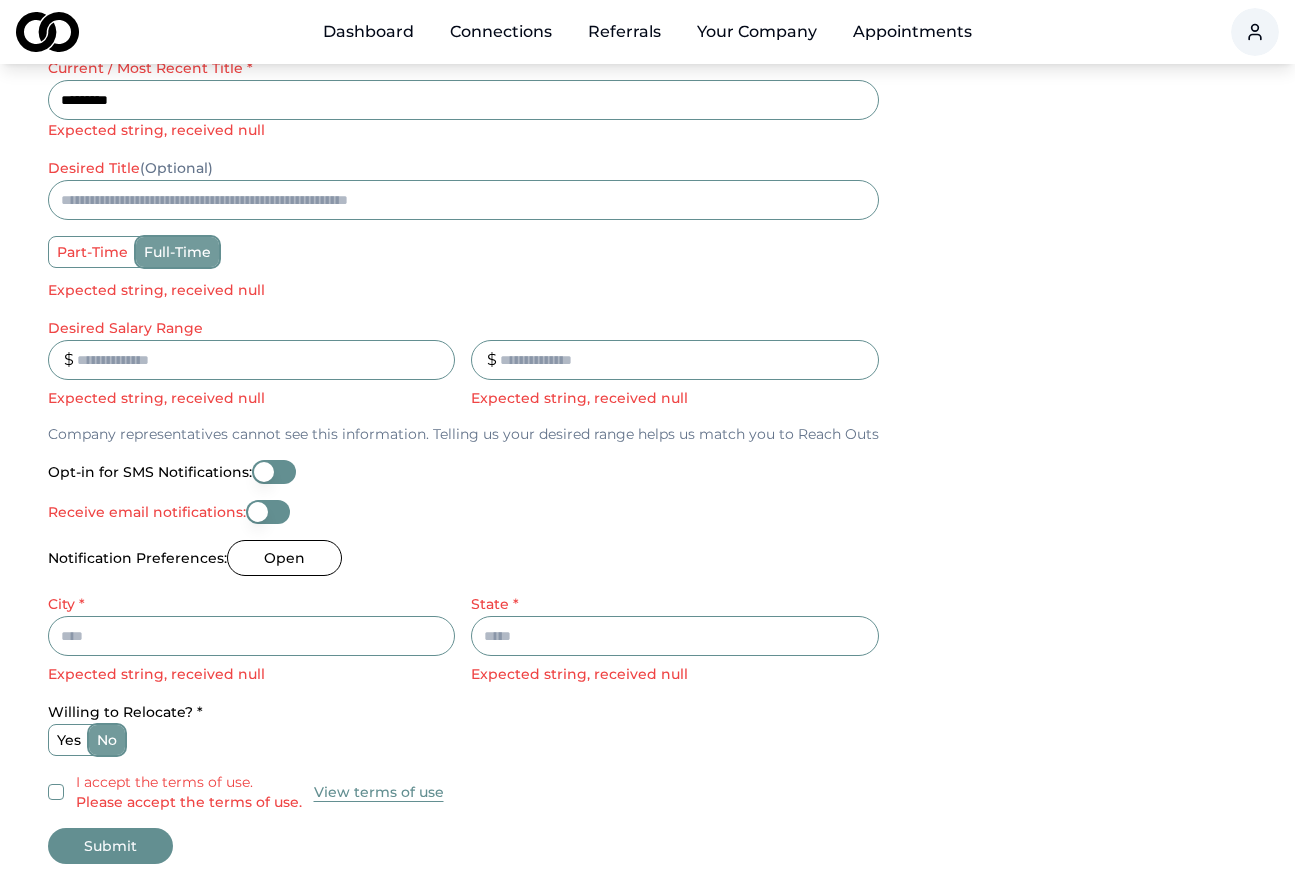 scroll, scrollTop: 601, scrollLeft: 0, axis: vertical 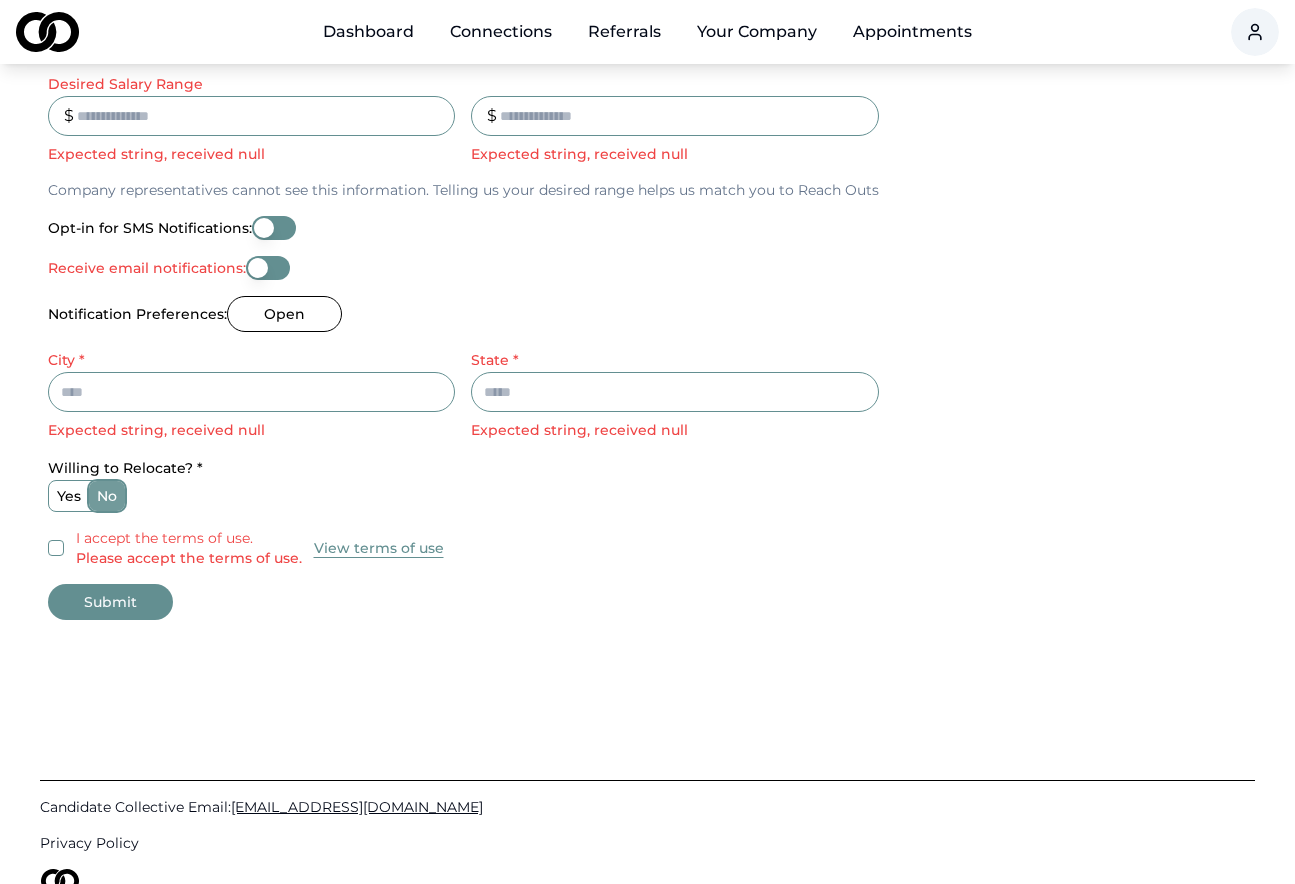 click on "Submit" at bounding box center [110, 602] 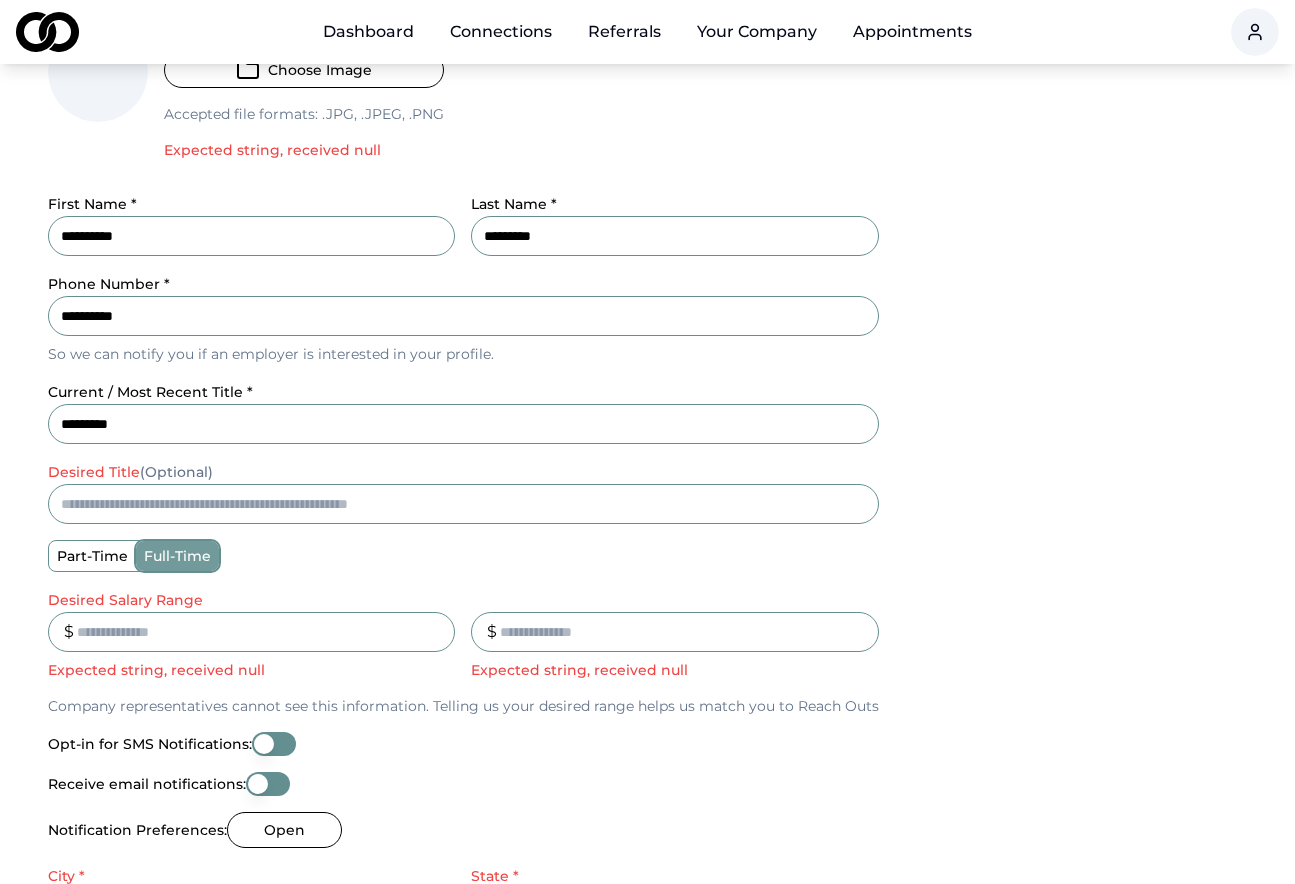 scroll, scrollTop: 221, scrollLeft: 0, axis: vertical 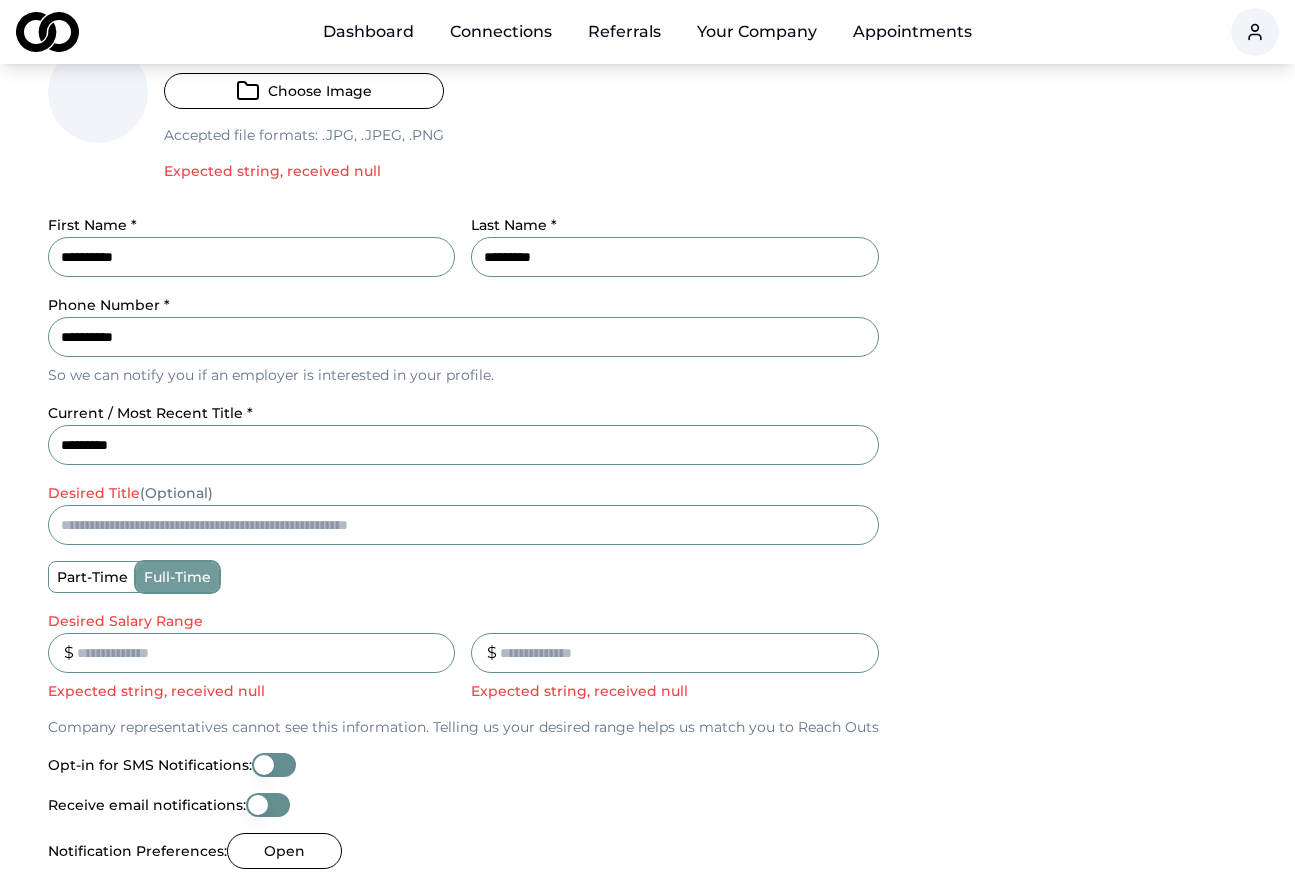 click on "Your Company" at bounding box center (757, 32) 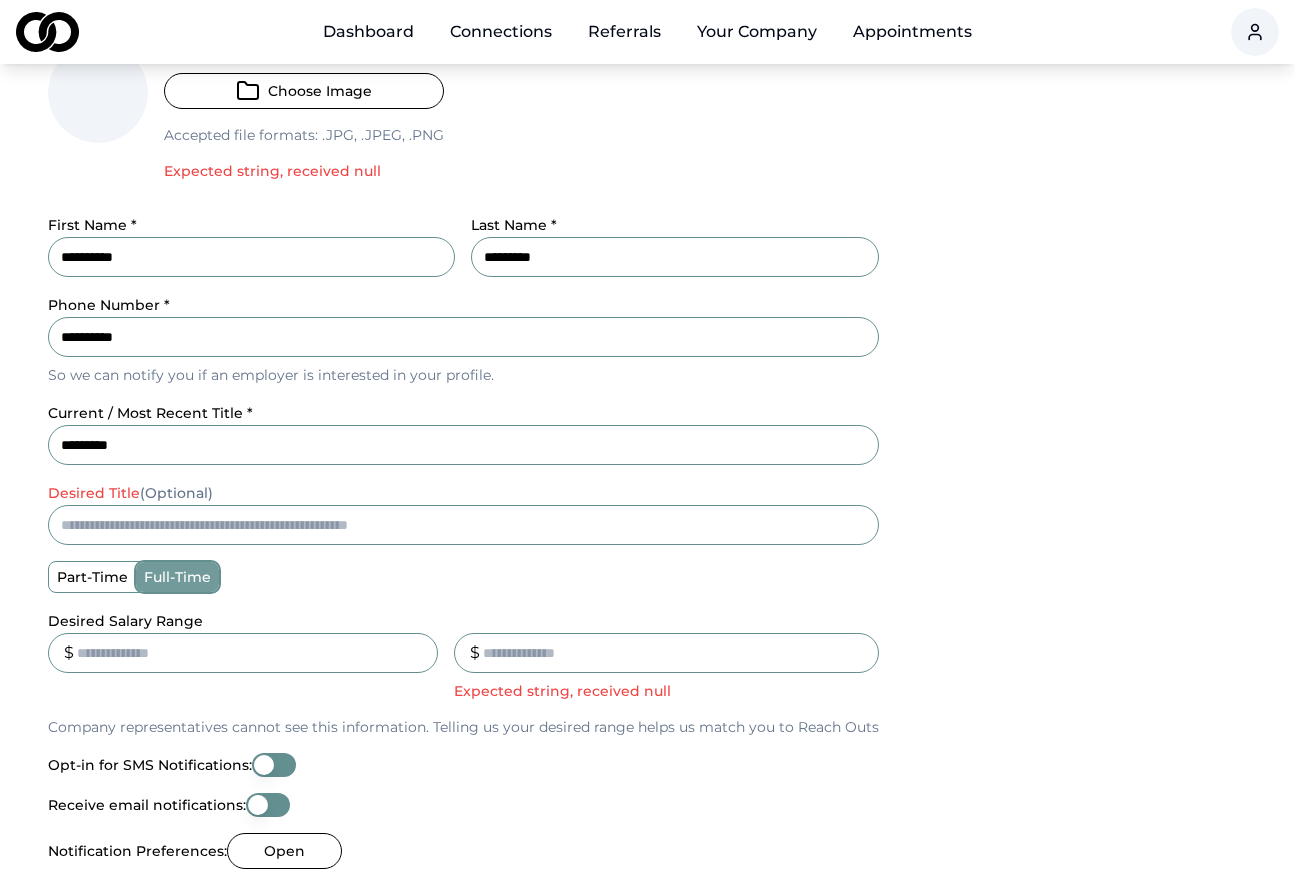 type on "*" 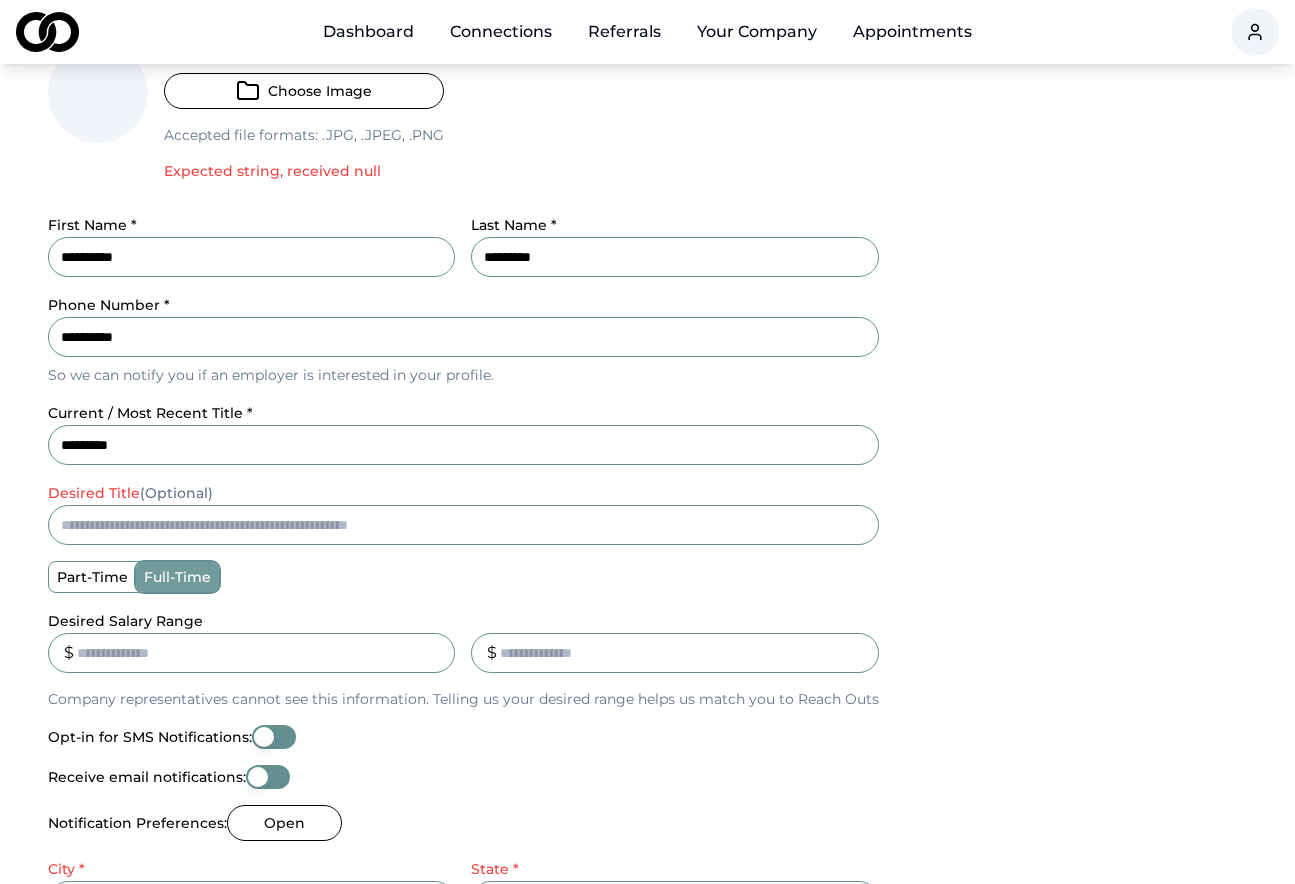 type on "*******" 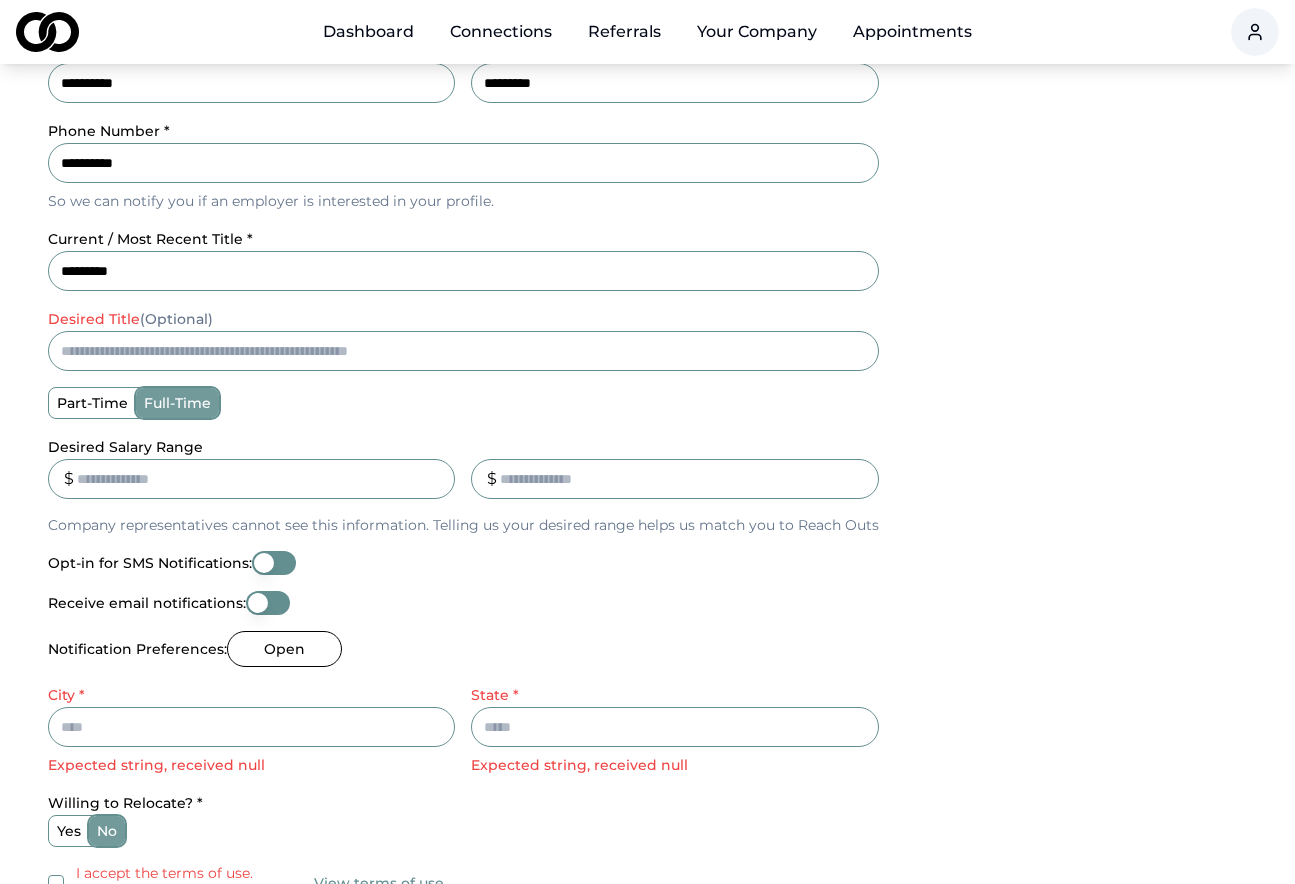 scroll, scrollTop: 423, scrollLeft: 0, axis: vertical 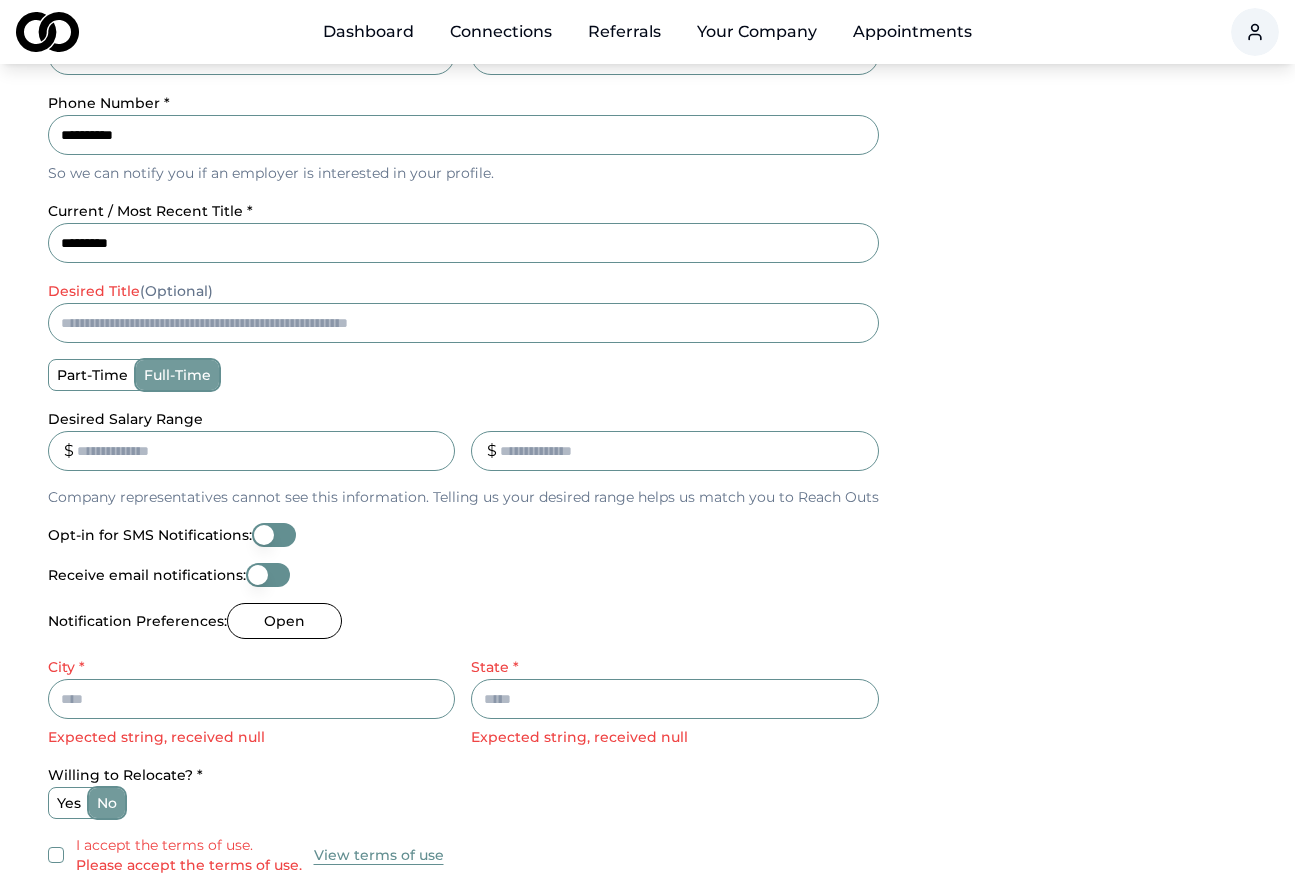 click on "City *" at bounding box center (252, 699) 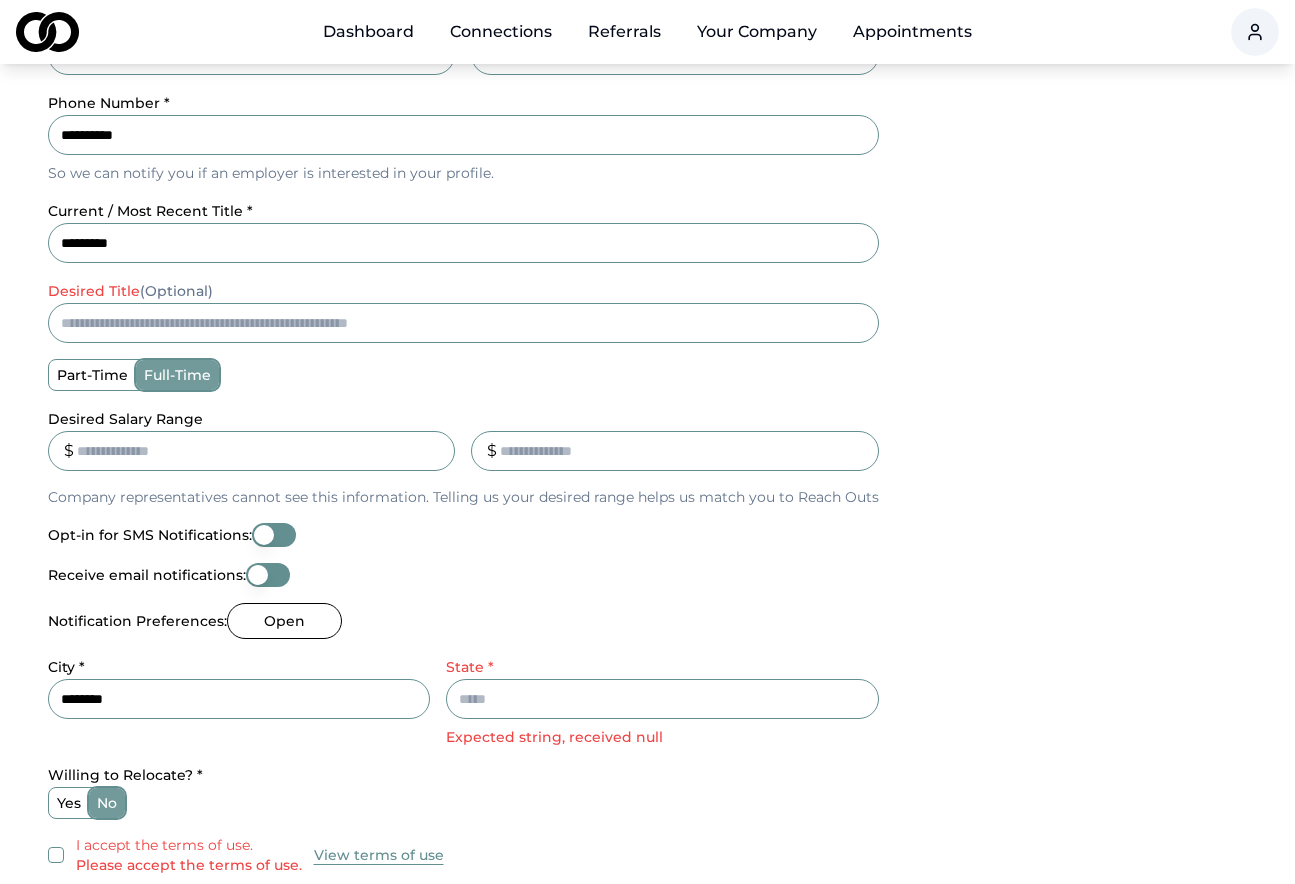 type on "********" 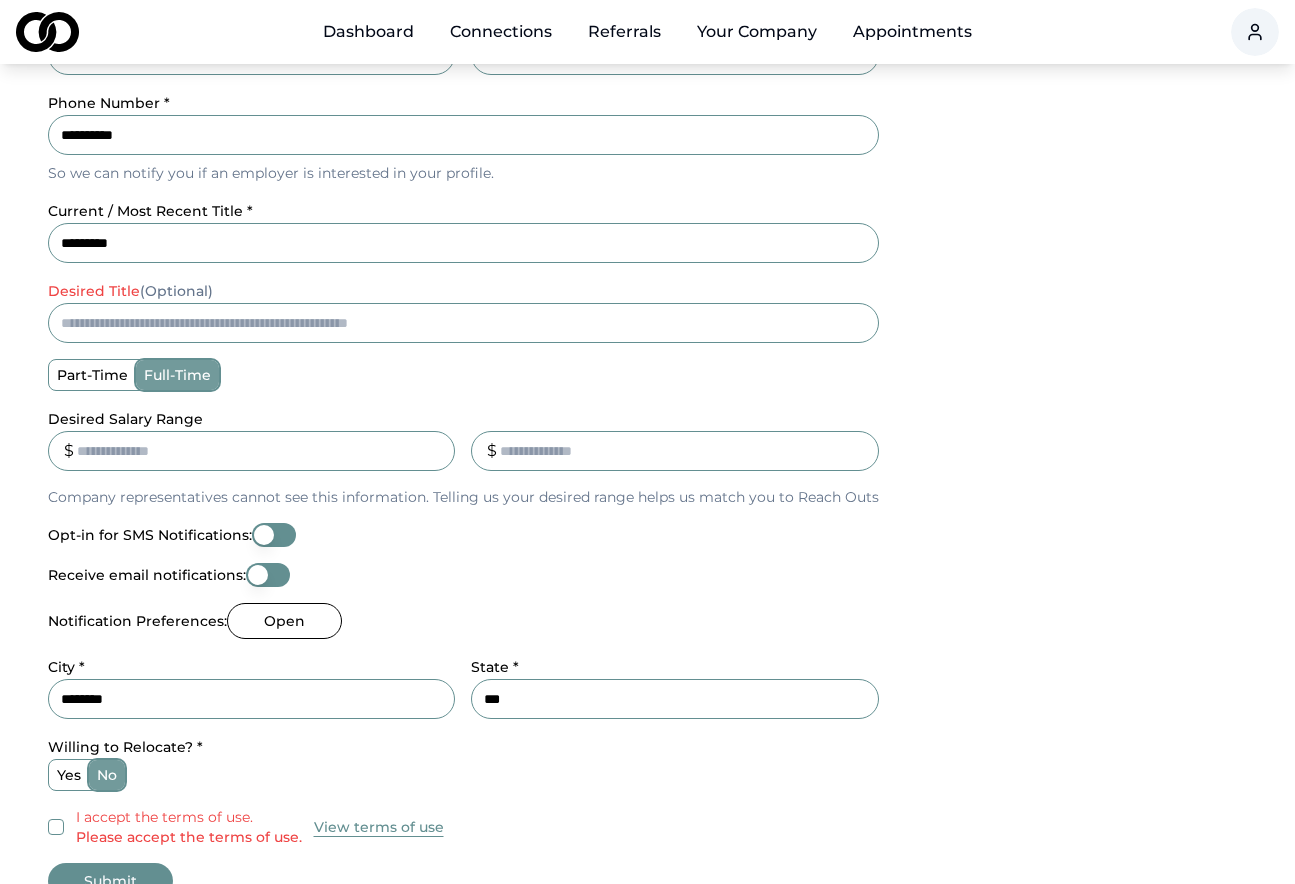 click on "**" at bounding box center (675, 699) 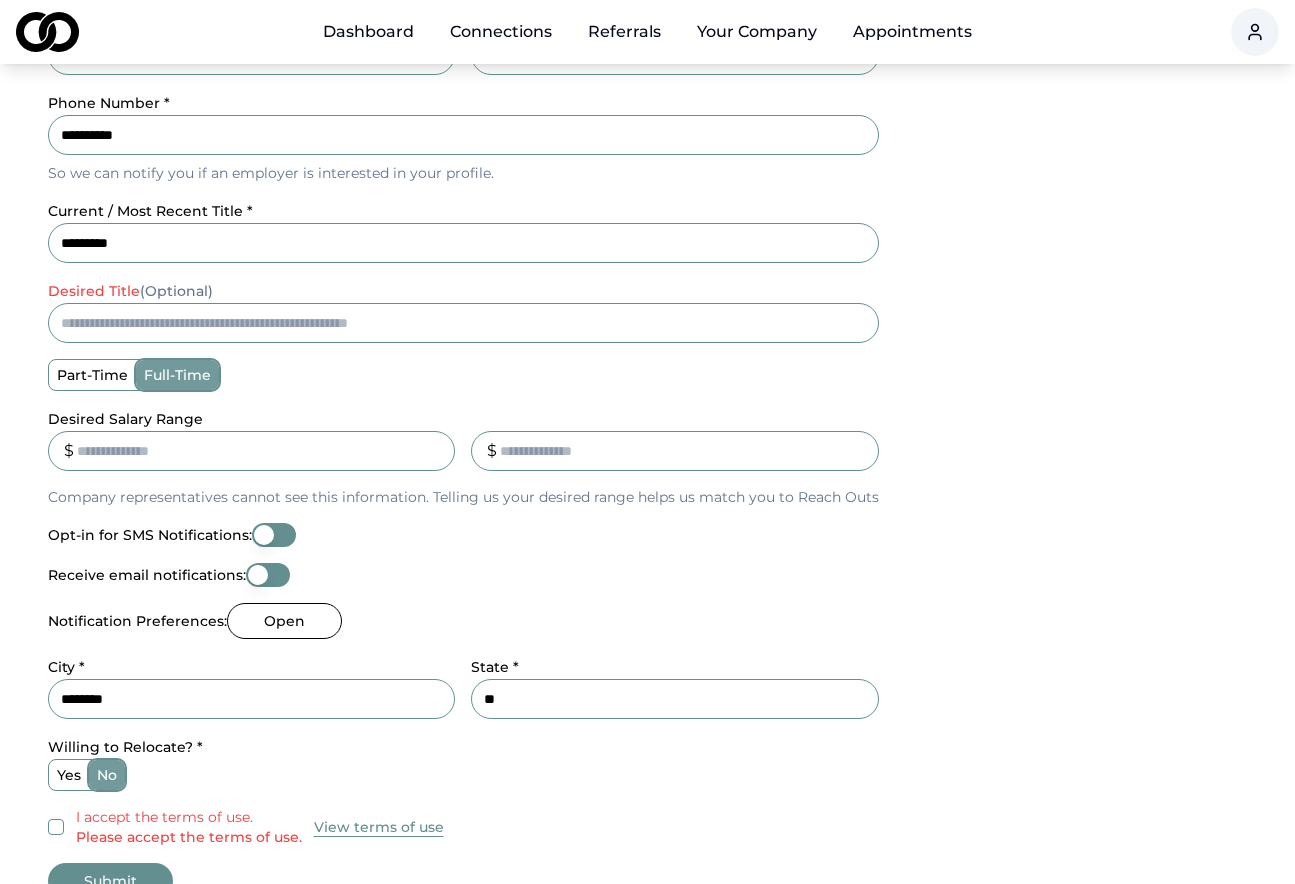 type on "**" 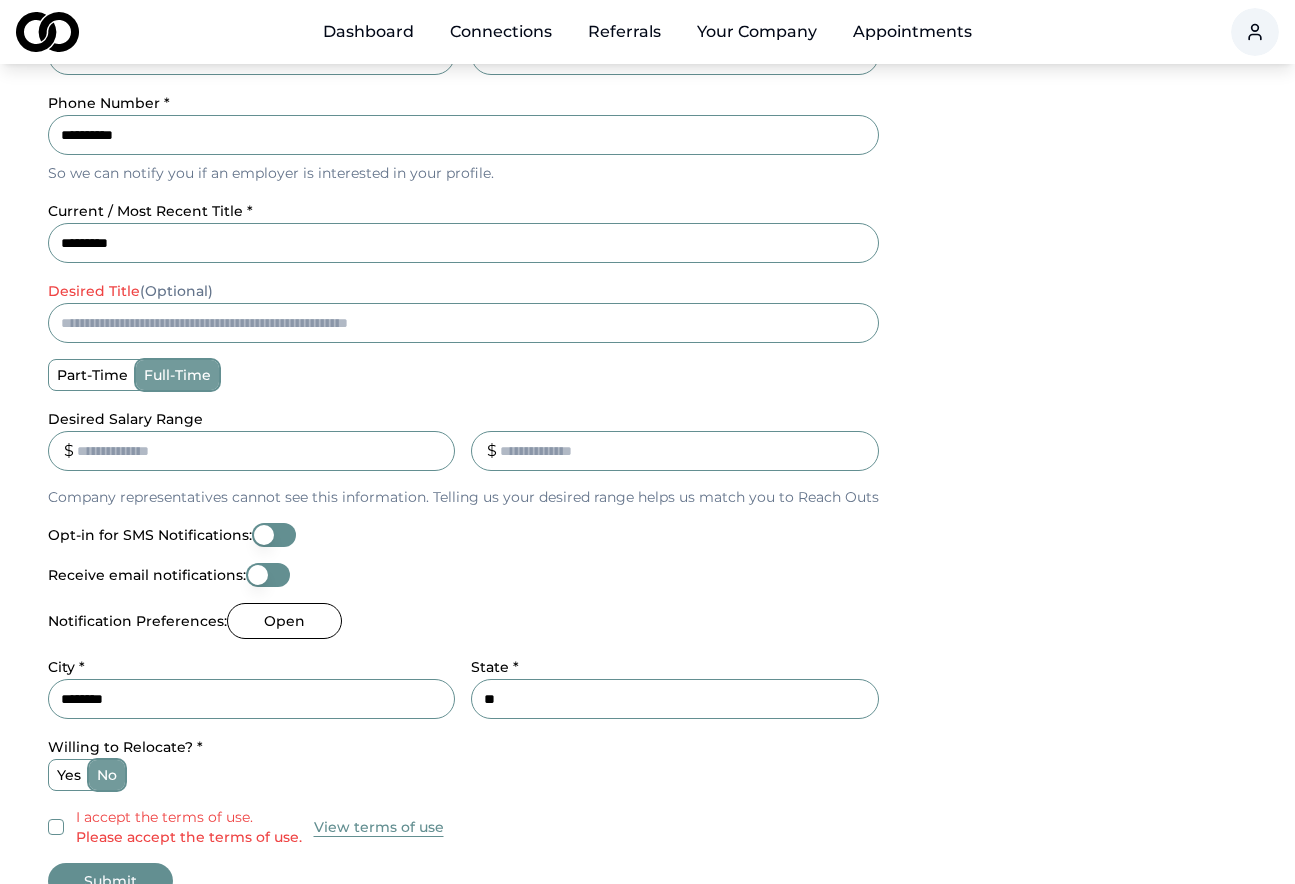 click on "yes no" at bounding box center [463, 775] 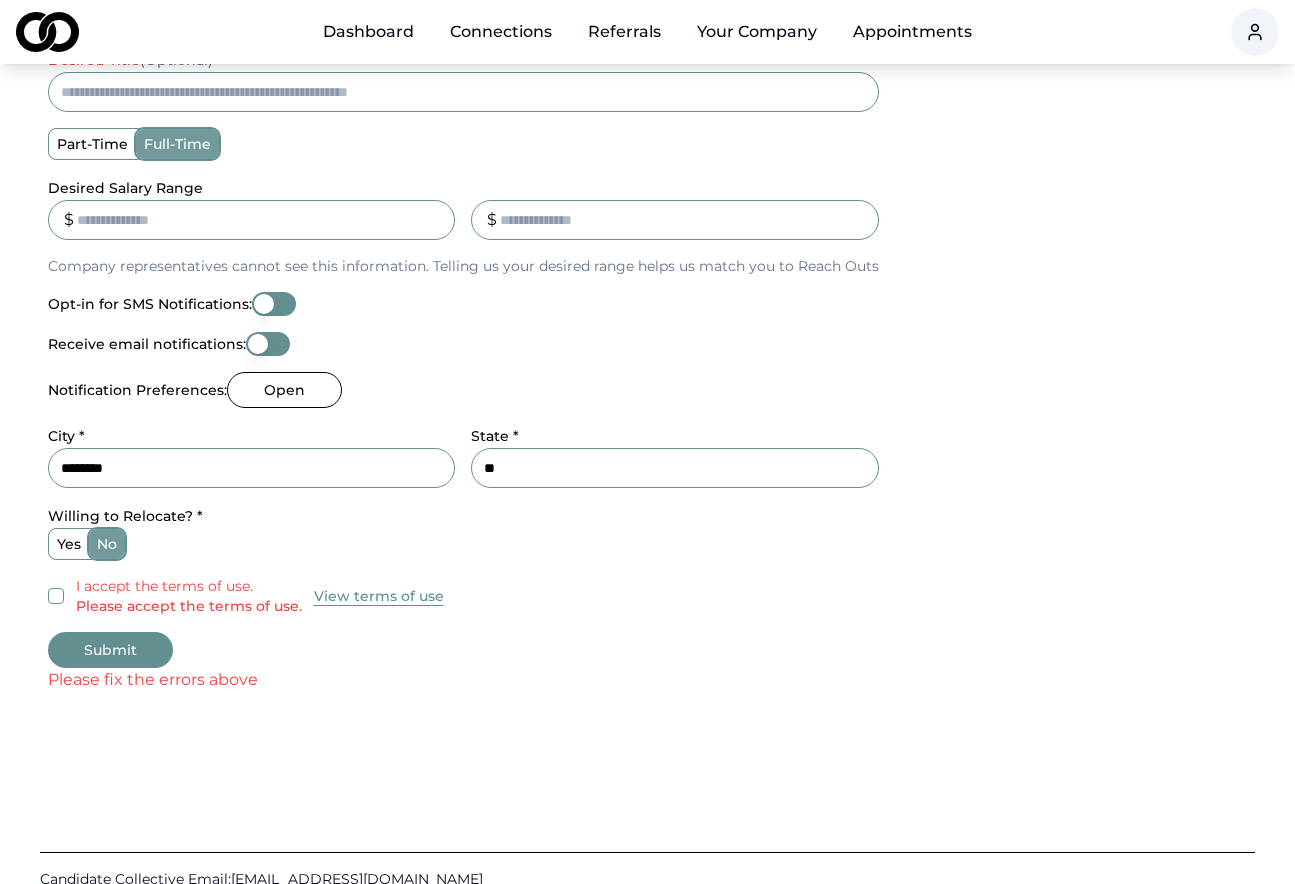 scroll, scrollTop: 673, scrollLeft: 0, axis: vertical 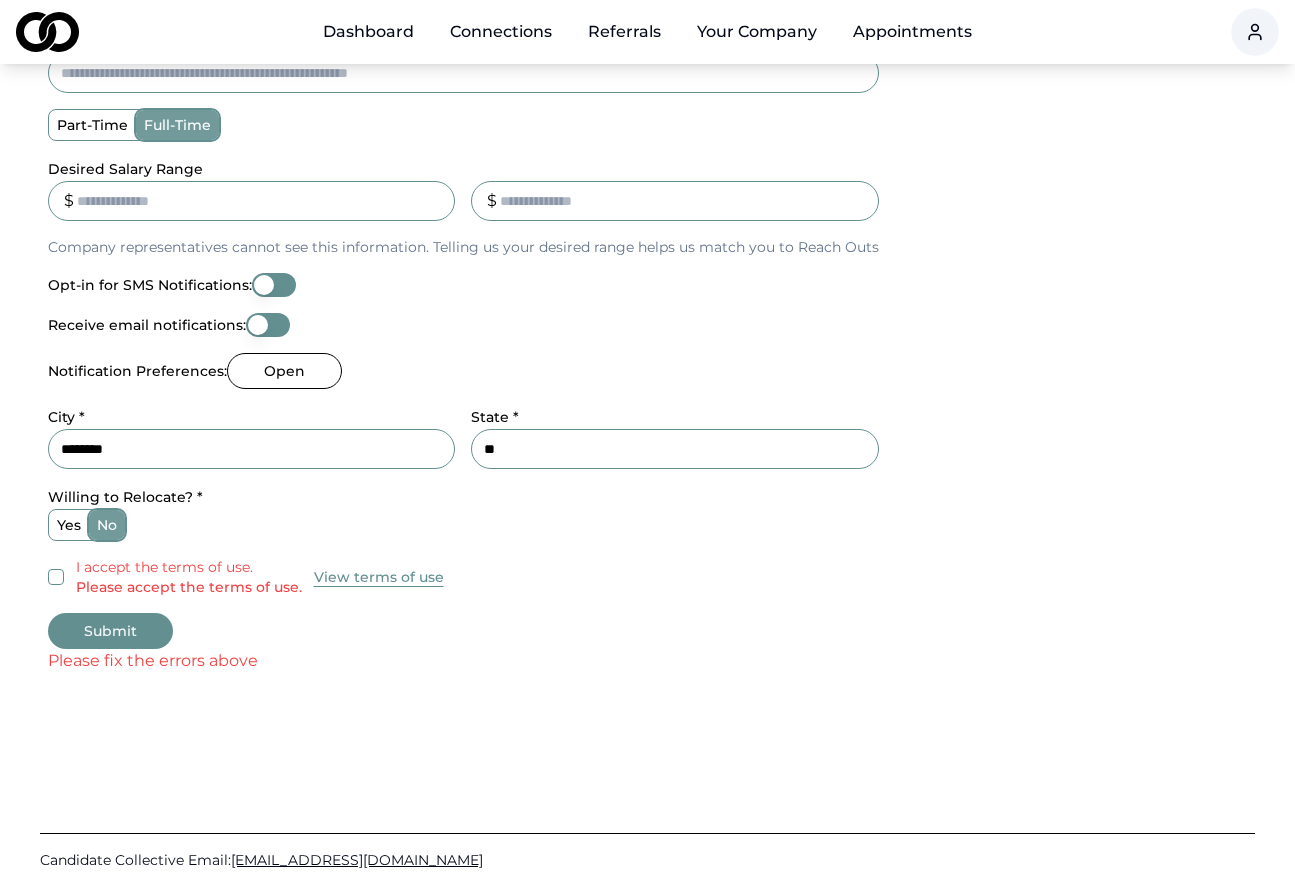 click on "I accept the terms of use. Please accept the terms of use. View terms of use" at bounding box center (463, 577) 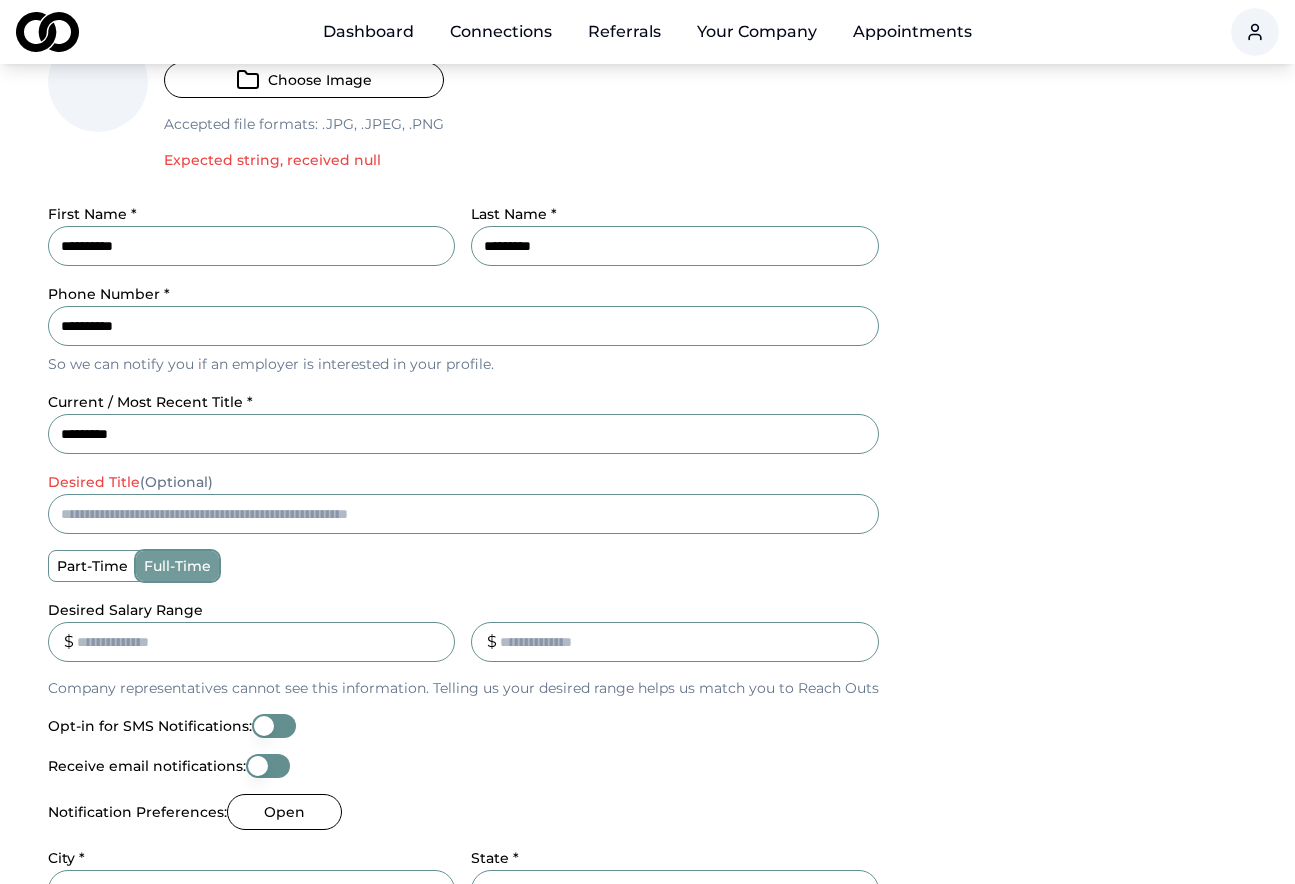 scroll, scrollTop: 214, scrollLeft: 0, axis: vertical 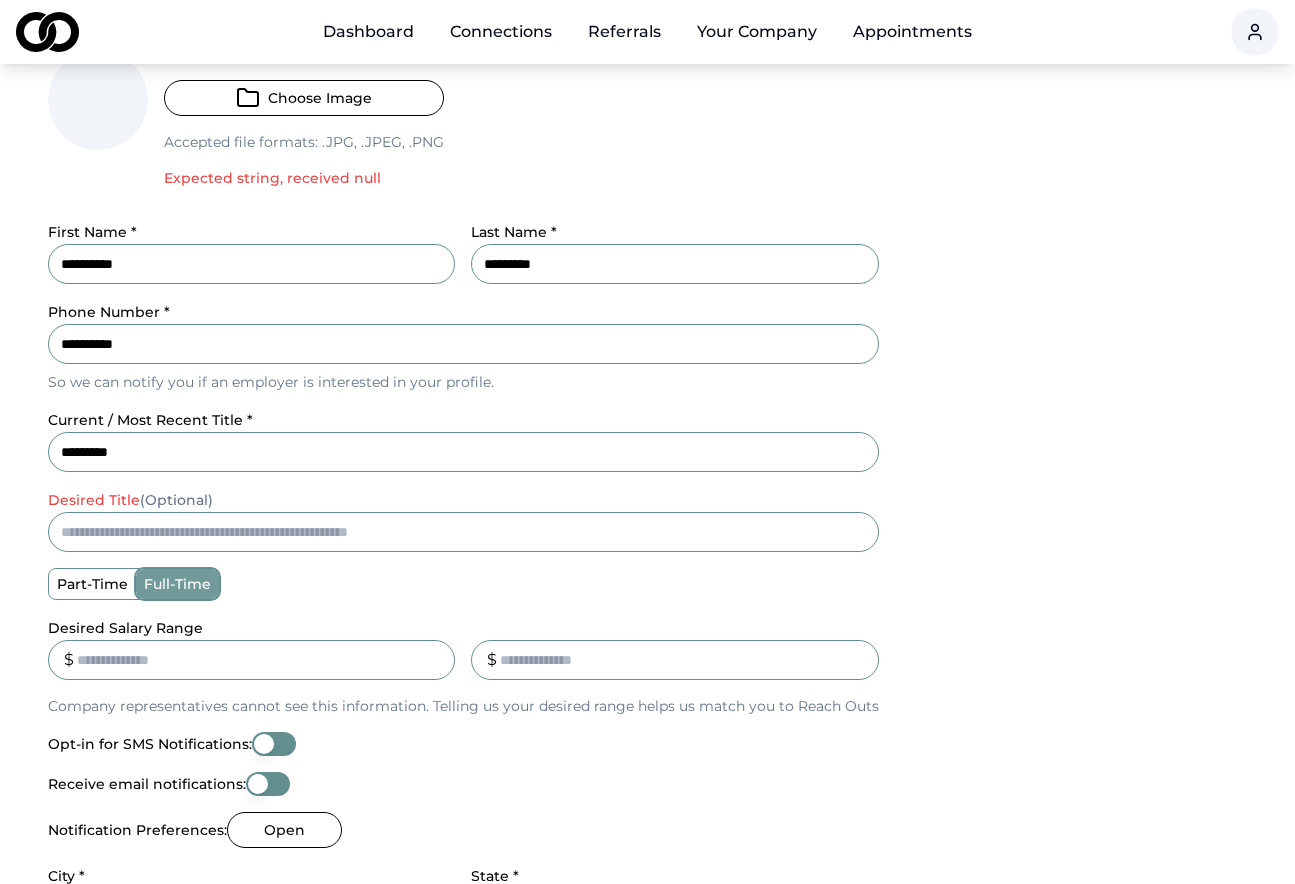 click on "desired title  (Optional)" at bounding box center (463, 532) 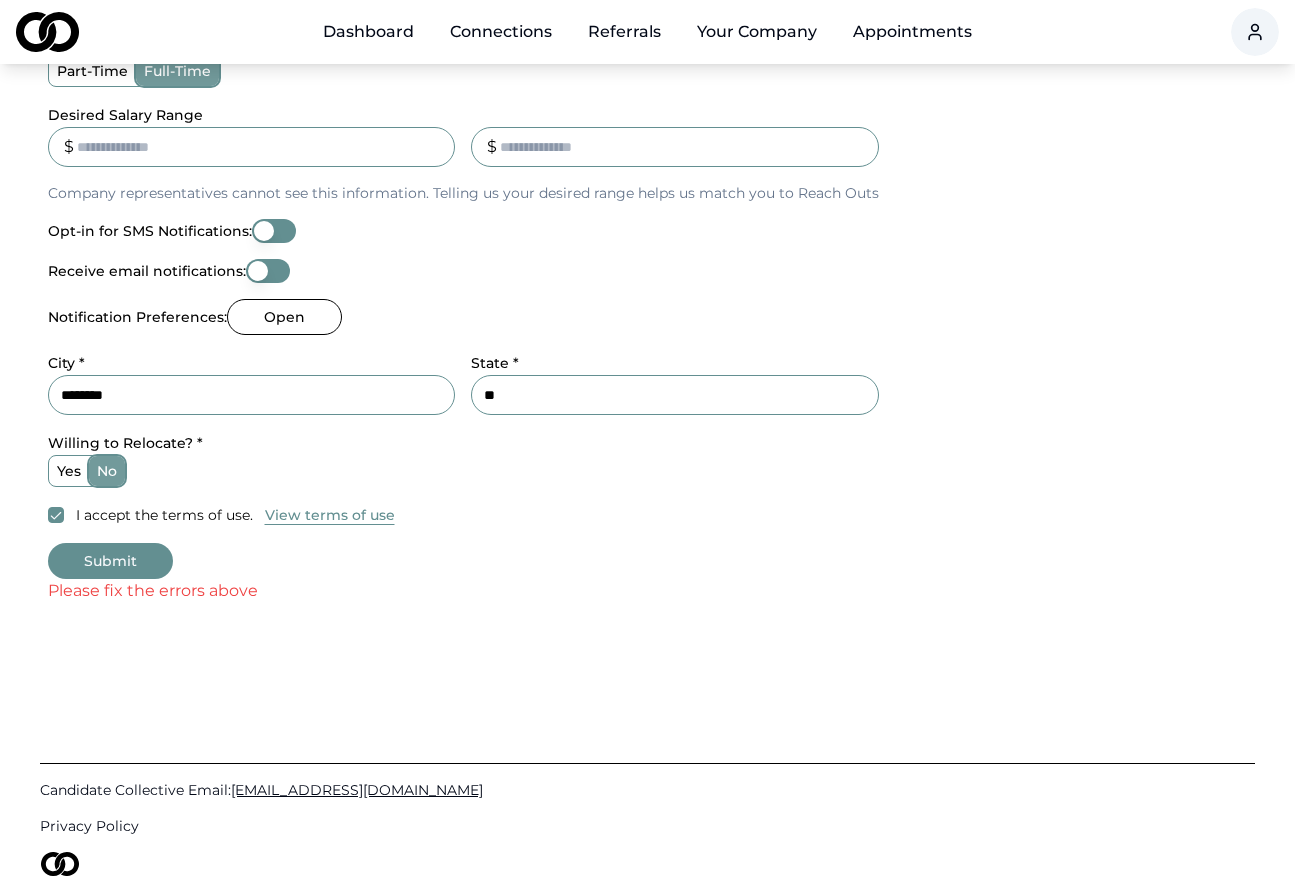 scroll, scrollTop: 815, scrollLeft: 0, axis: vertical 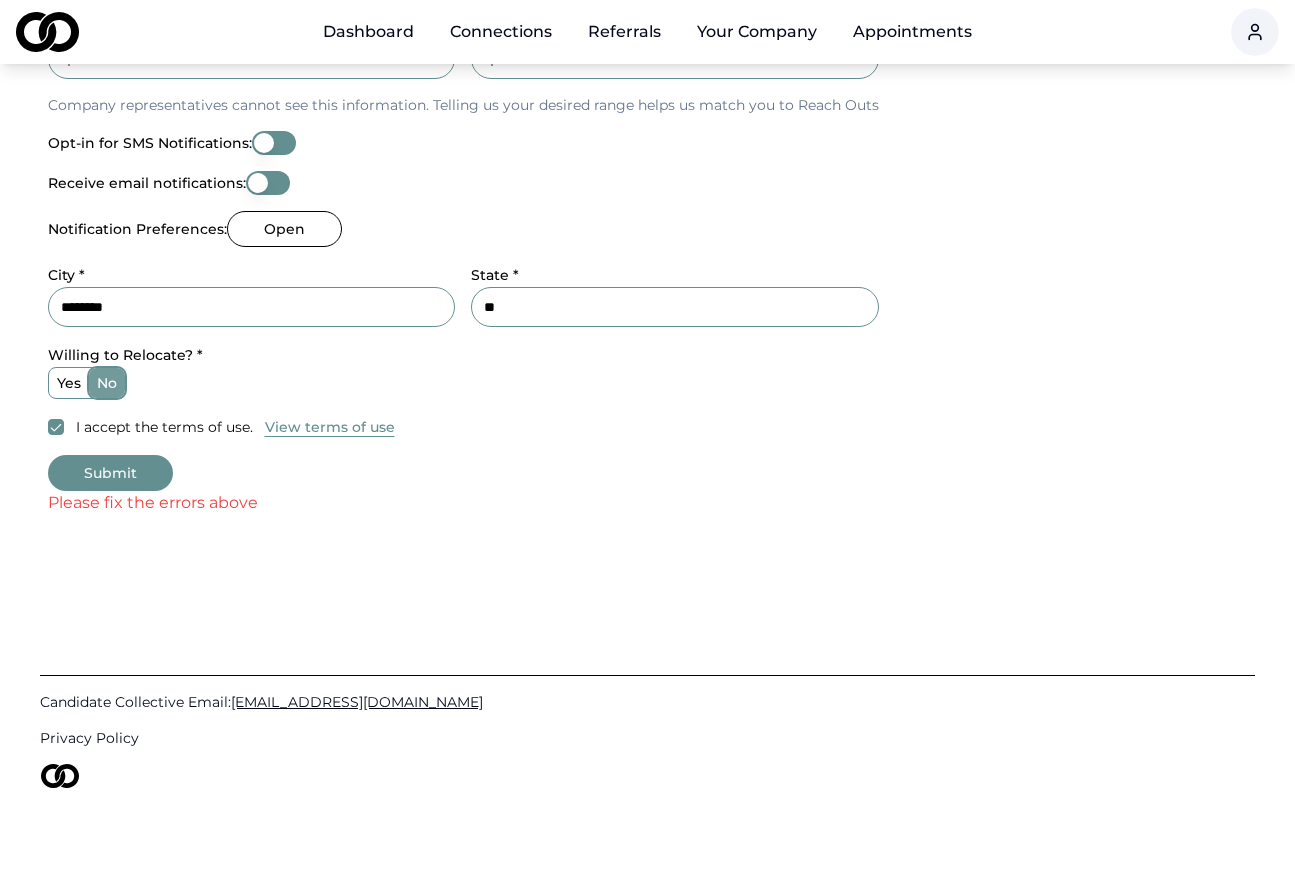 type on "*********" 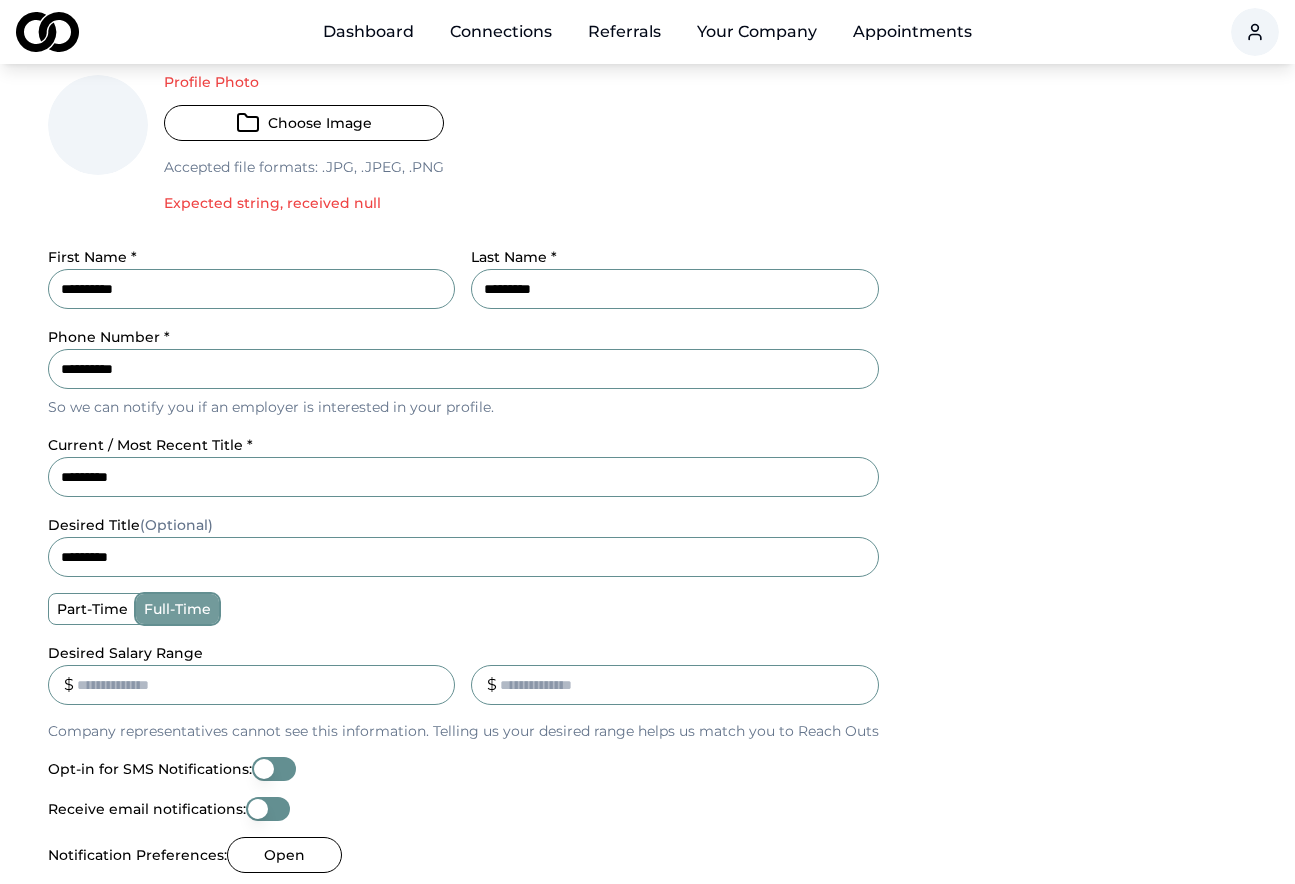 scroll, scrollTop: 0, scrollLeft: 0, axis: both 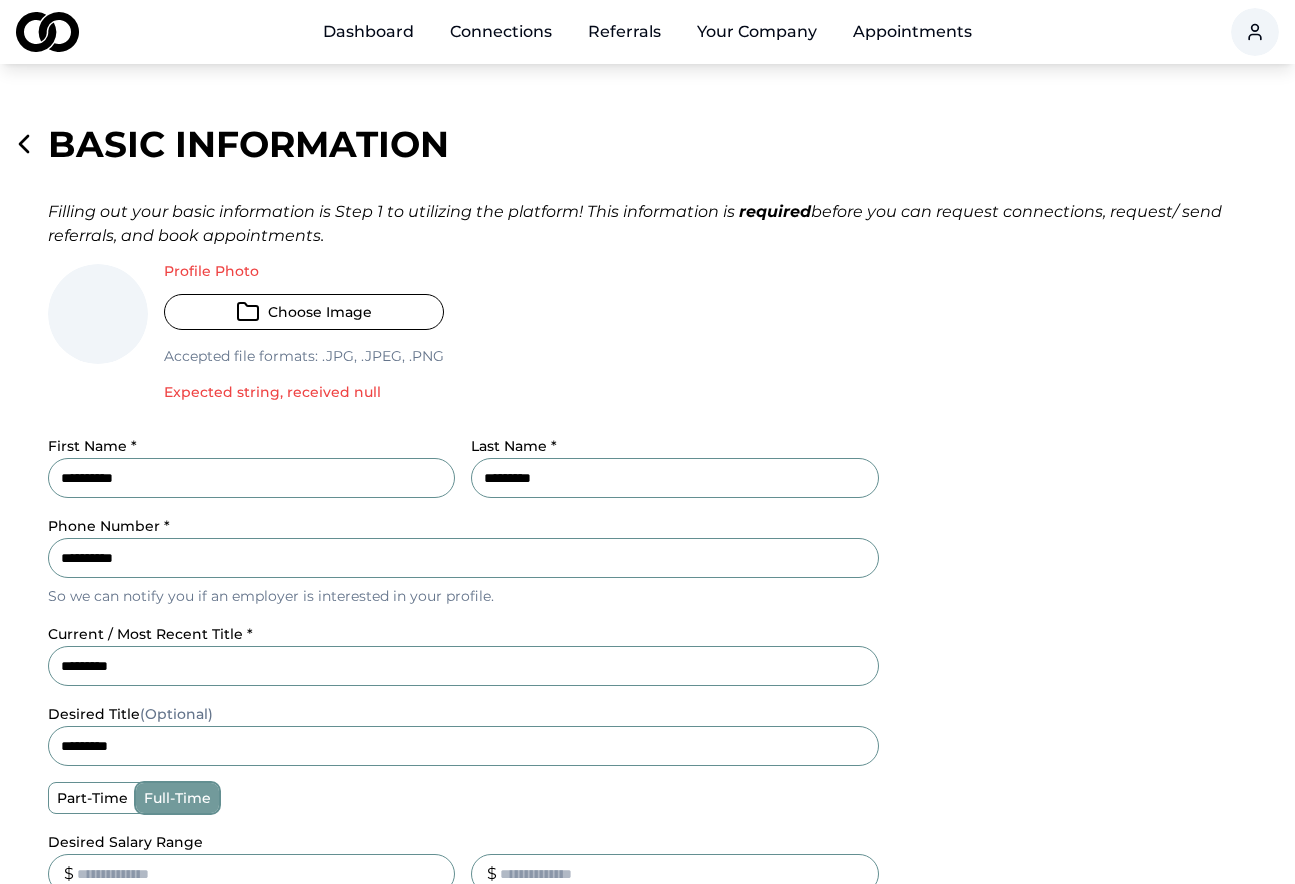 click 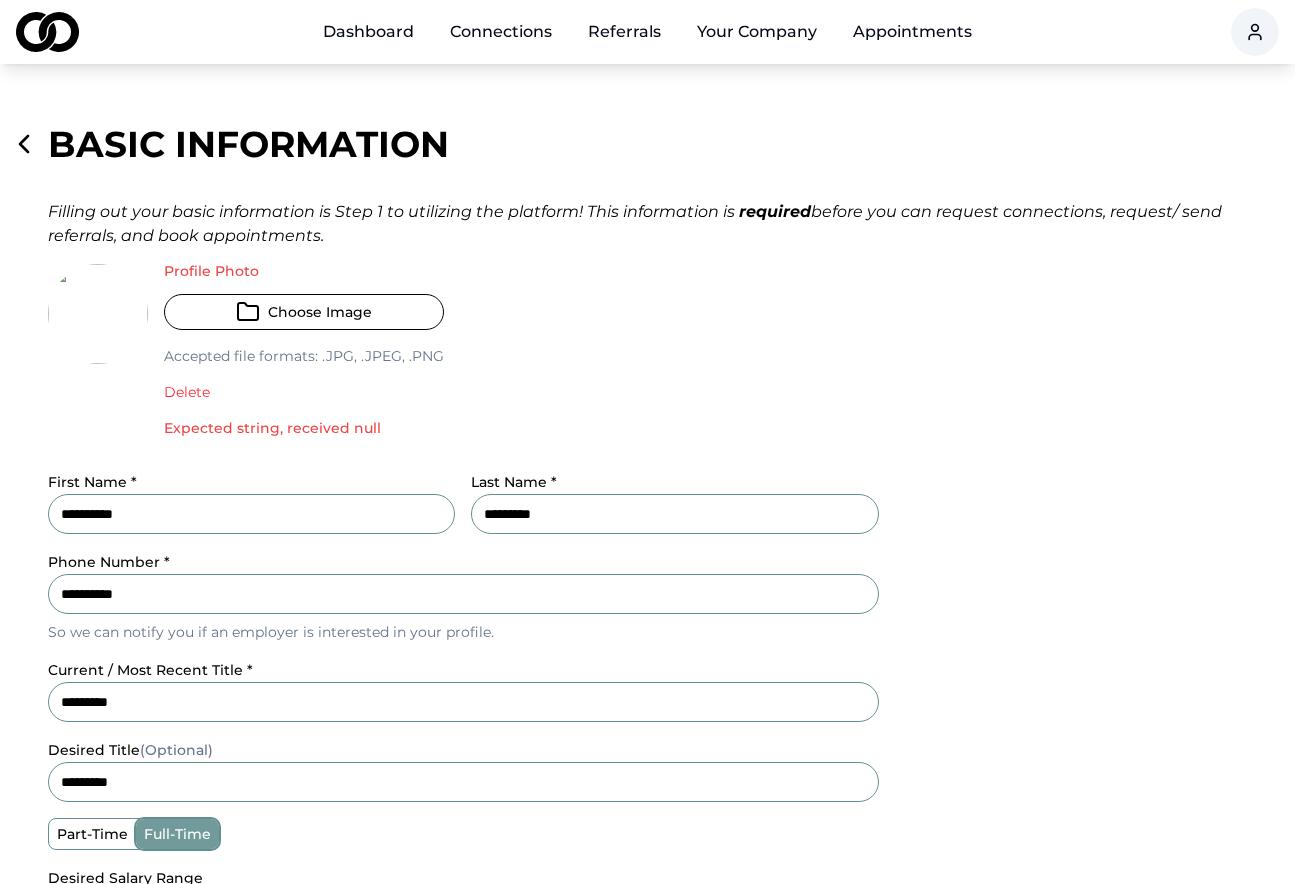 click at bounding box center [98, 314] 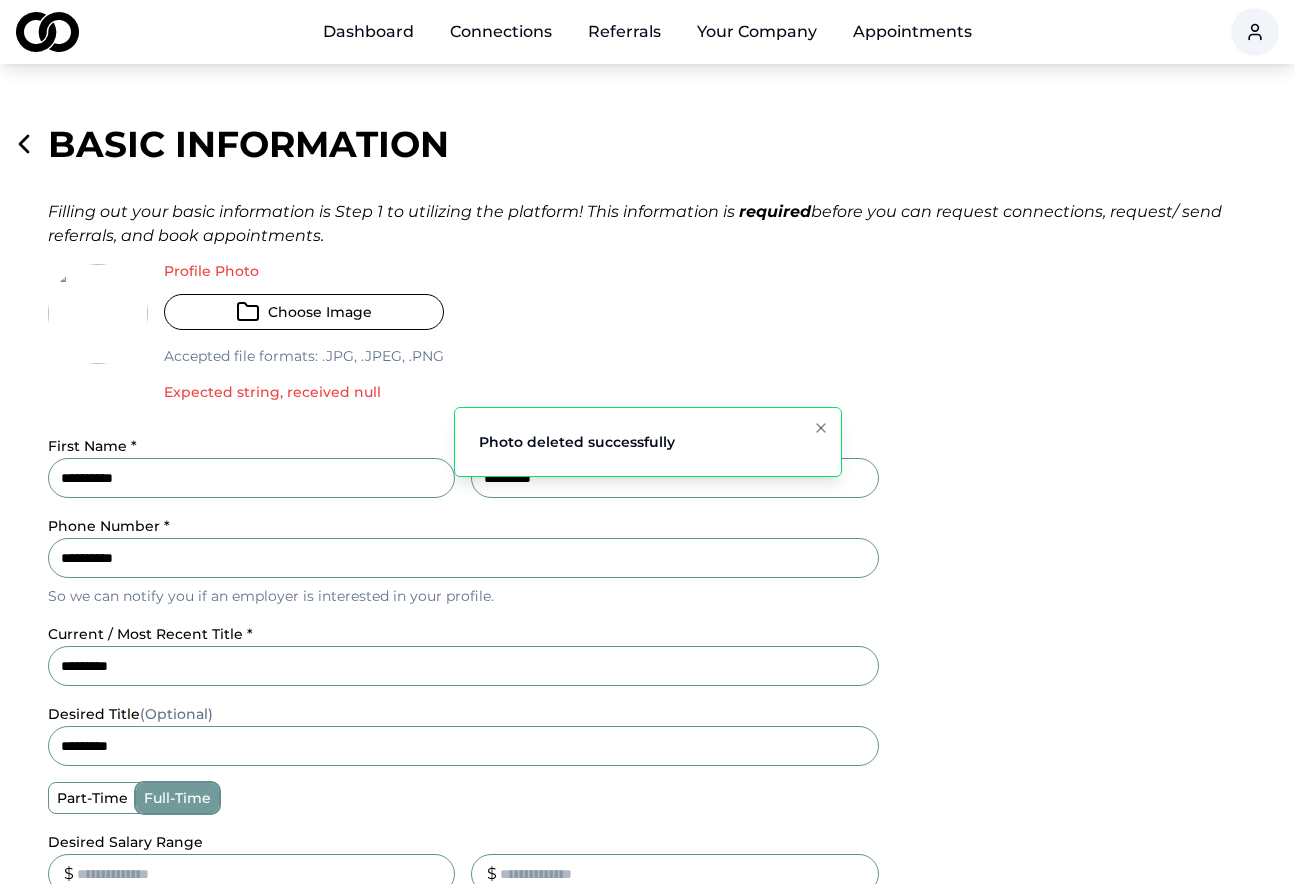 click on "Choose Image" at bounding box center (304, 312) 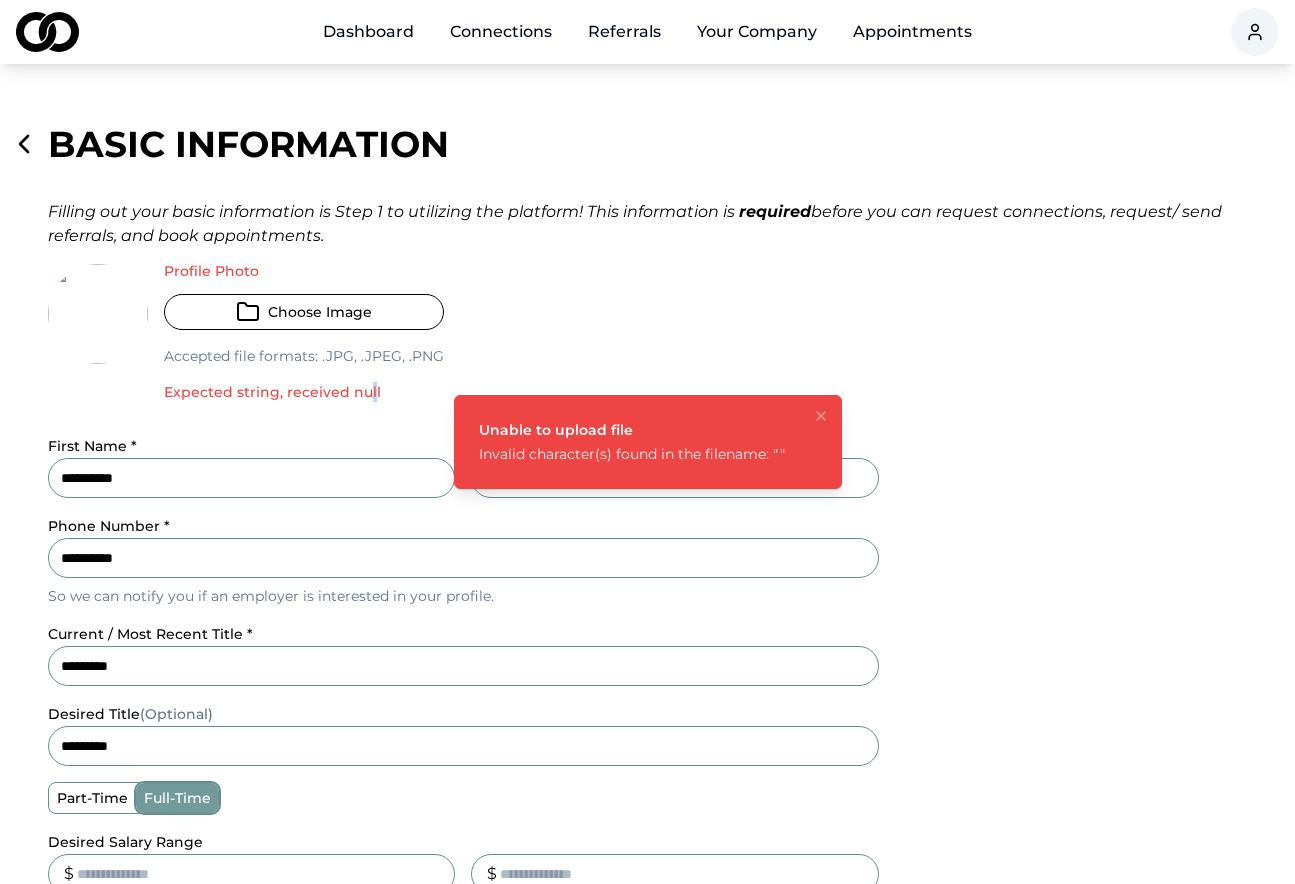 drag, startPoint x: 369, startPoint y: 400, endPoint x: 363, endPoint y: 388, distance: 13.416408 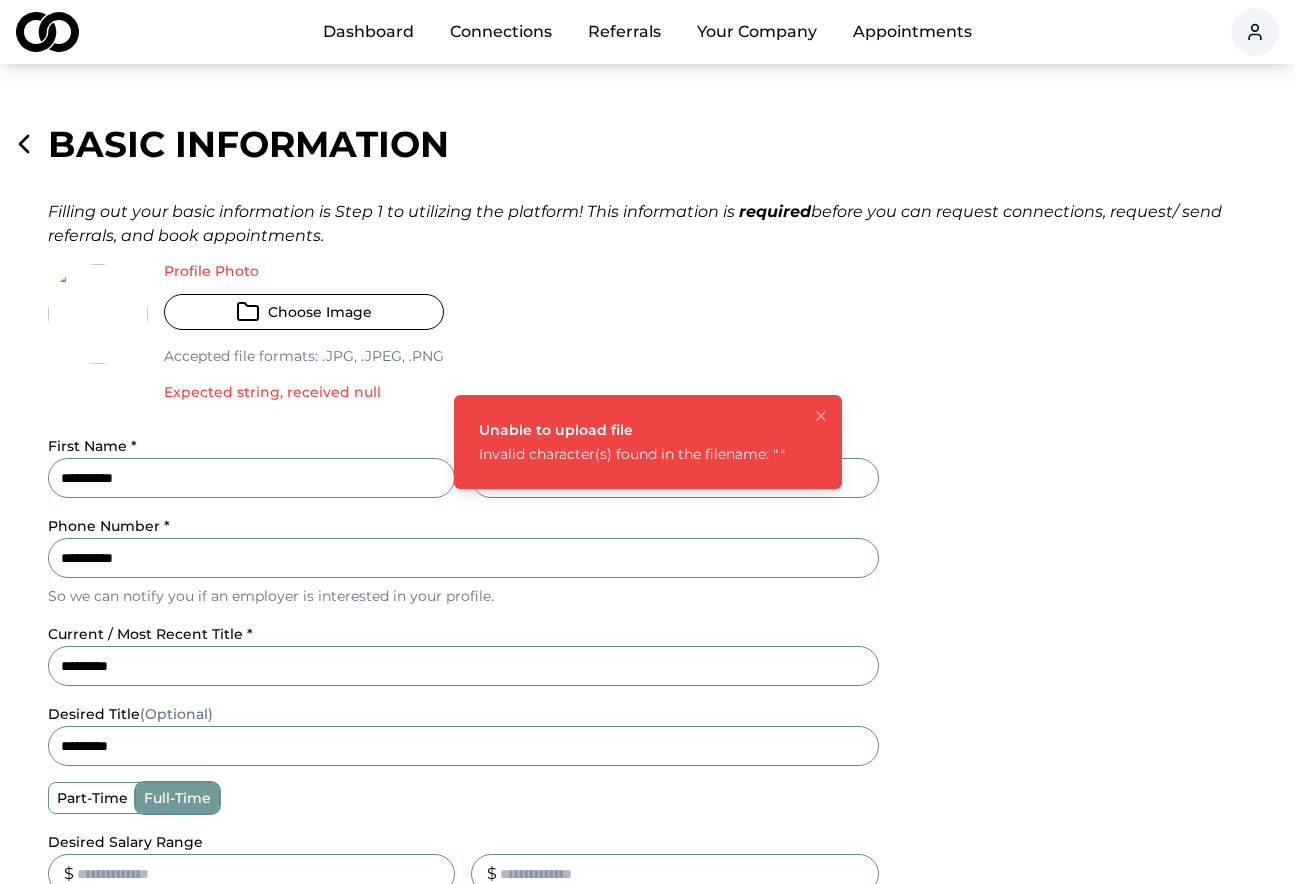 click on "Profile Photo Choose Image Accepted file formats:   .jpg, .jpeg, .png Expected string, received null" at bounding box center (304, 341) 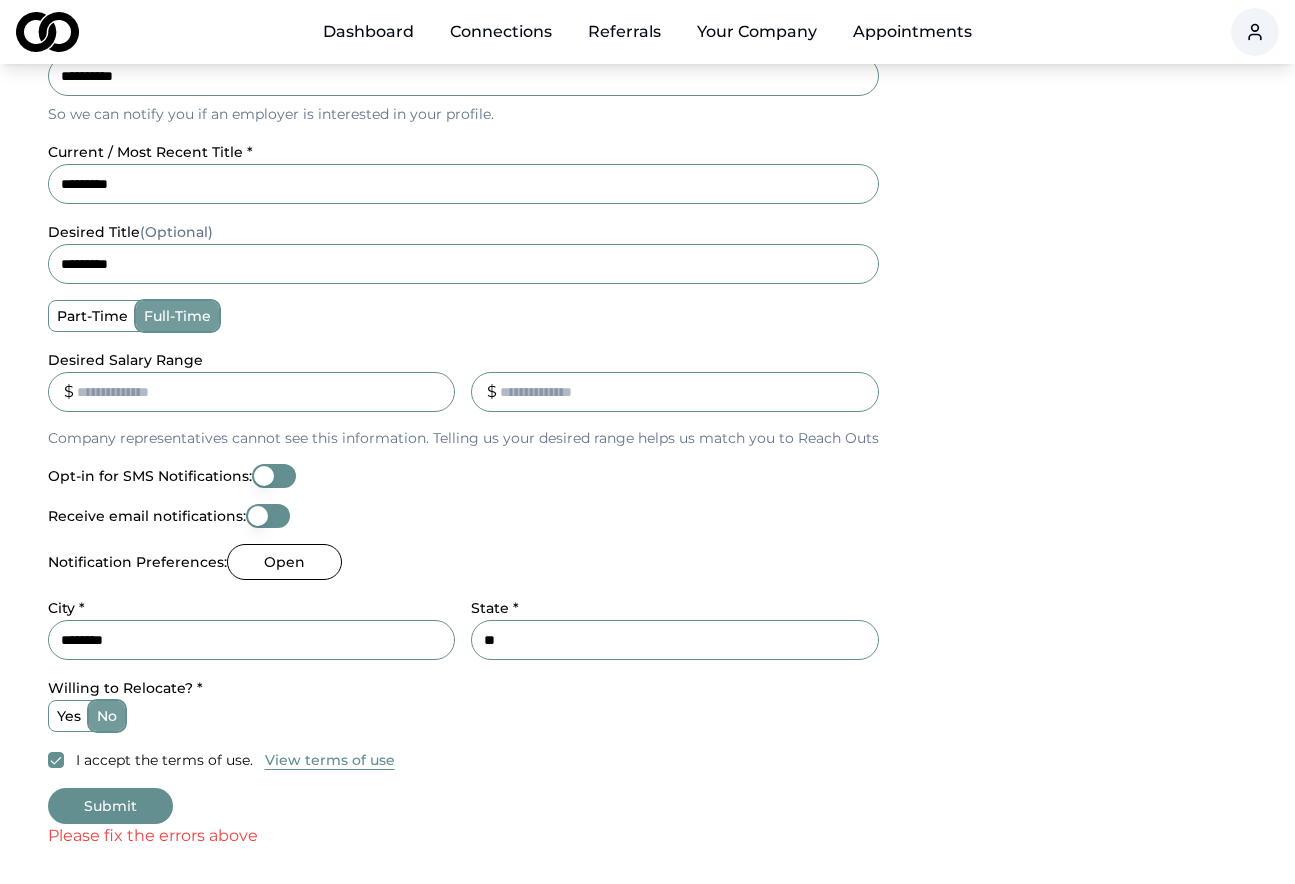 scroll, scrollTop: 851, scrollLeft: 0, axis: vertical 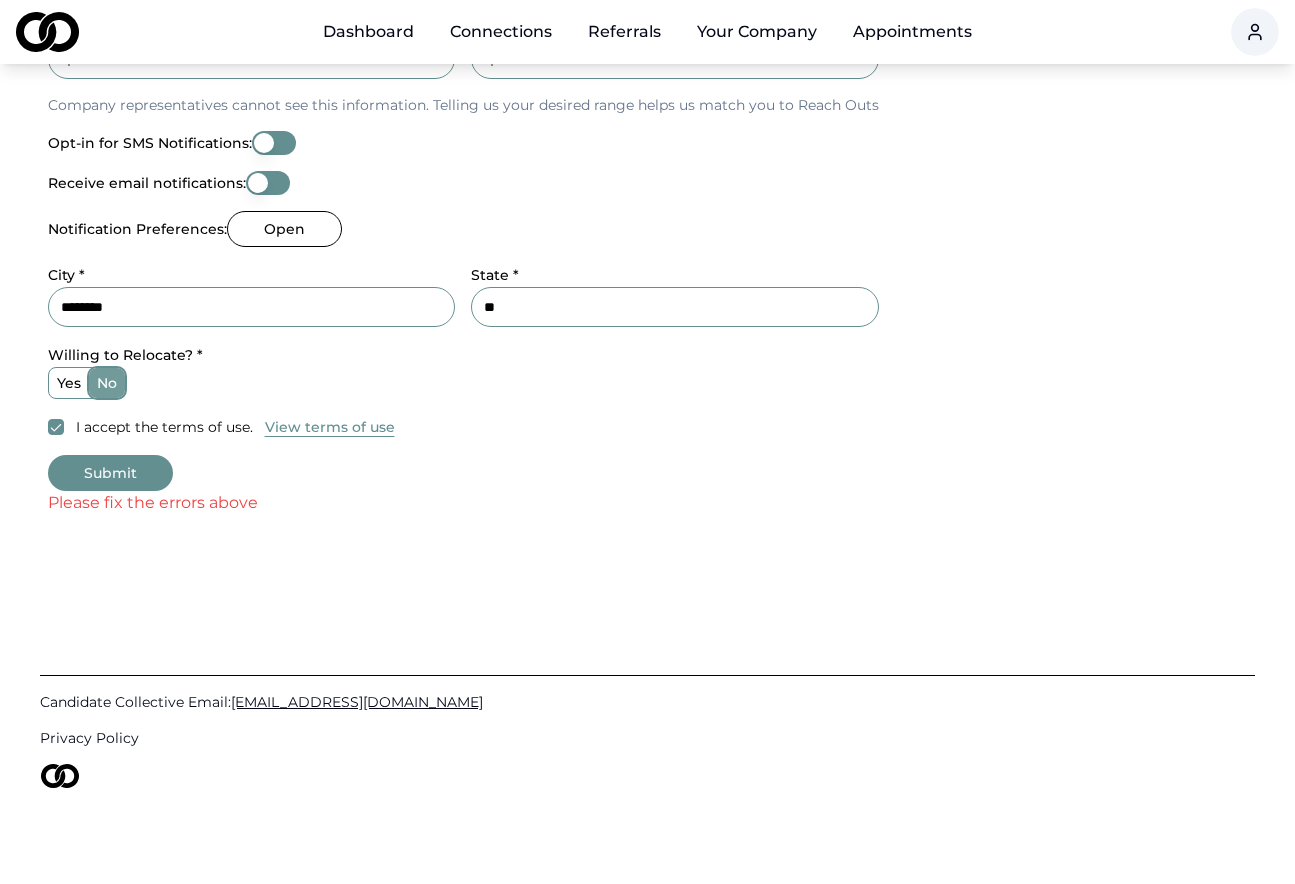 click on "Submit" at bounding box center [110, 473] 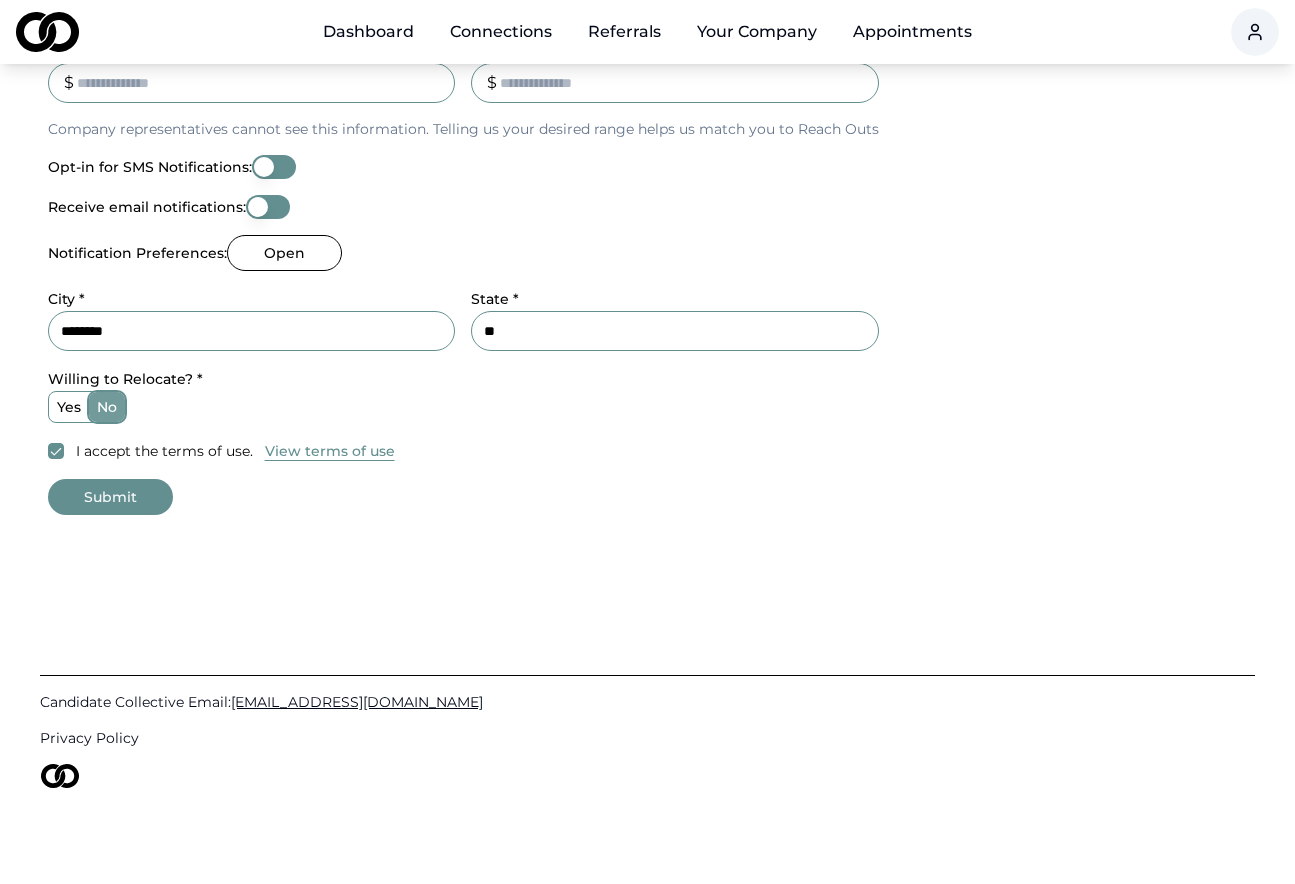scroll, scrollTop: 791, scrollLeft: 0, axis: vertical 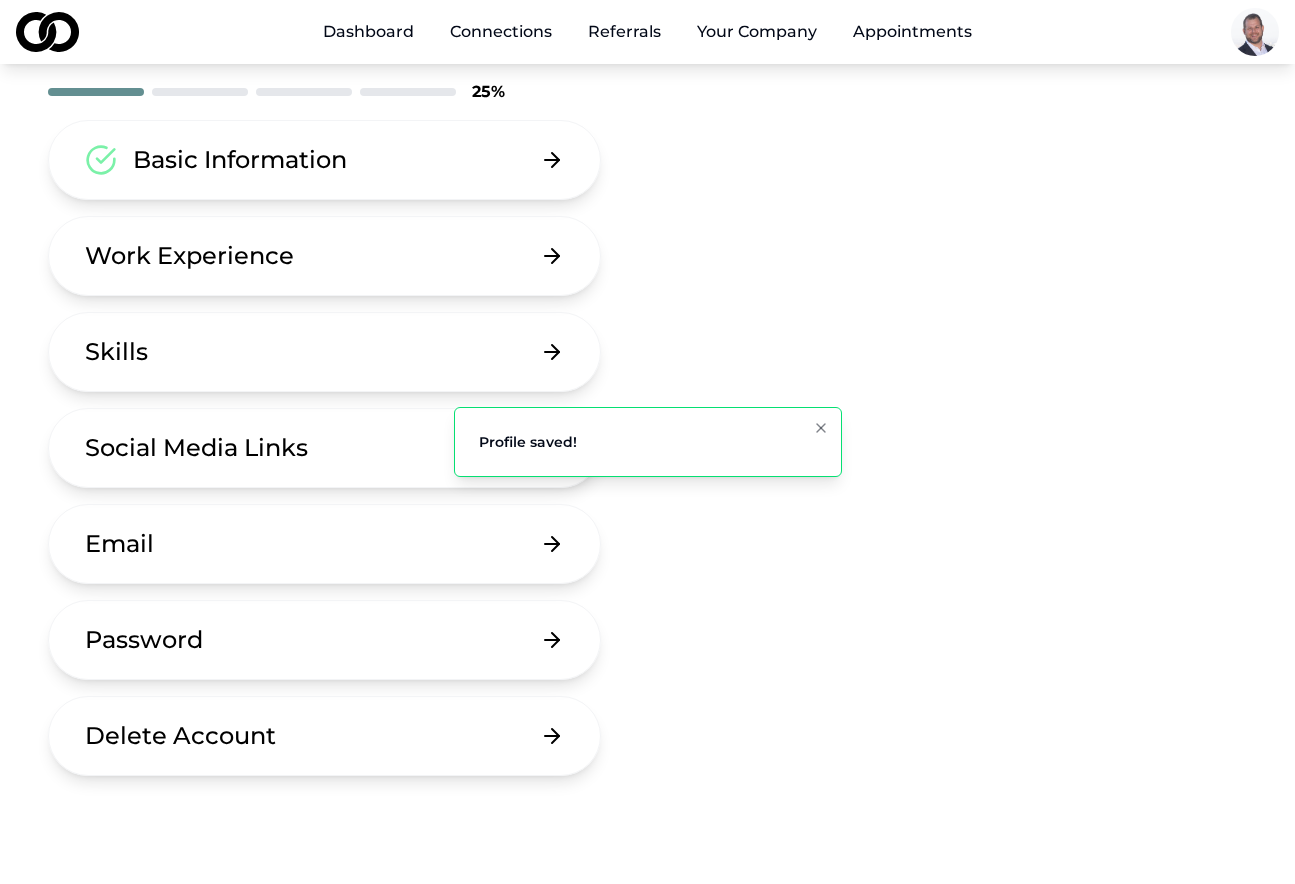 click on "Your Company" at bounding box center [757, 32] 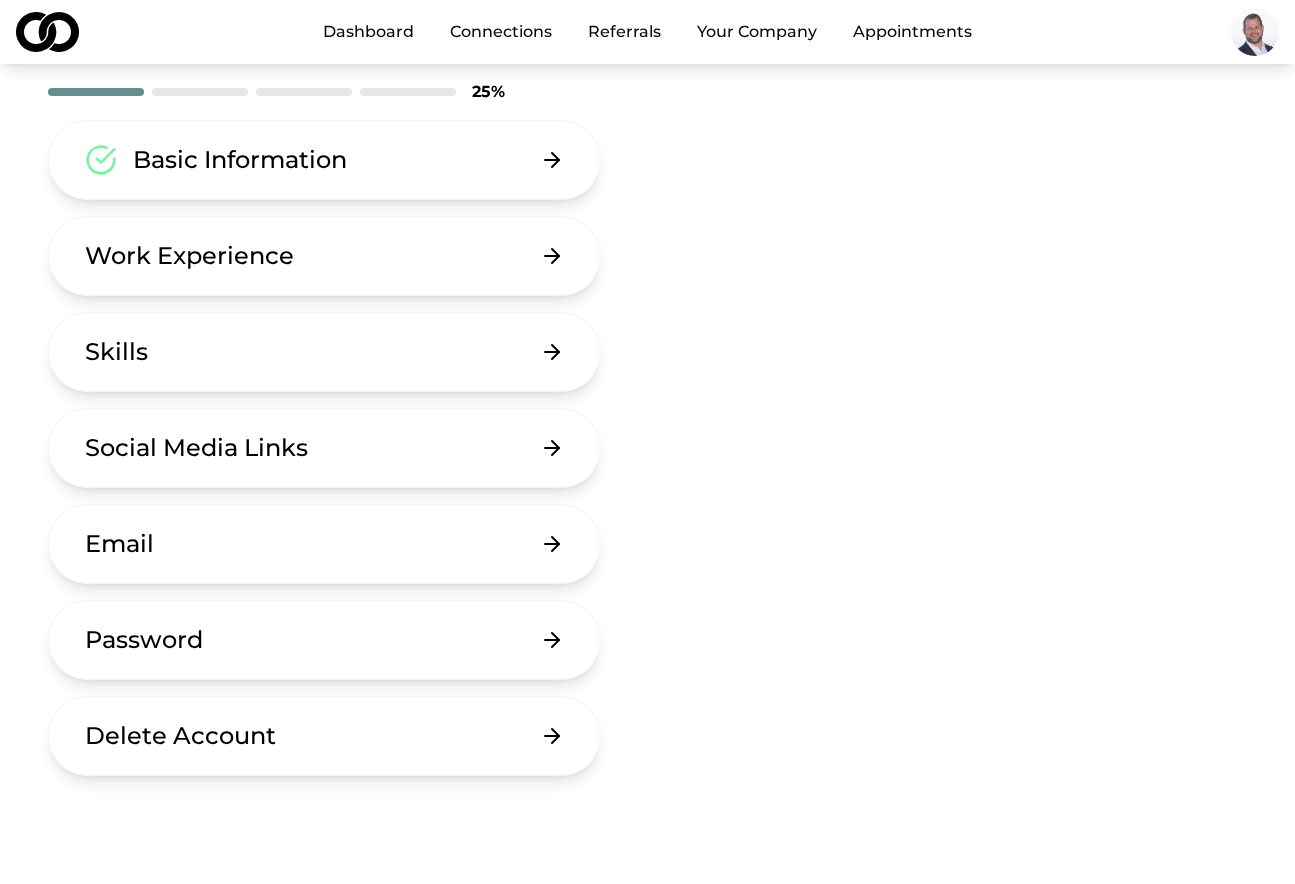 click on "Your Company" at bounding box center (757, 32) 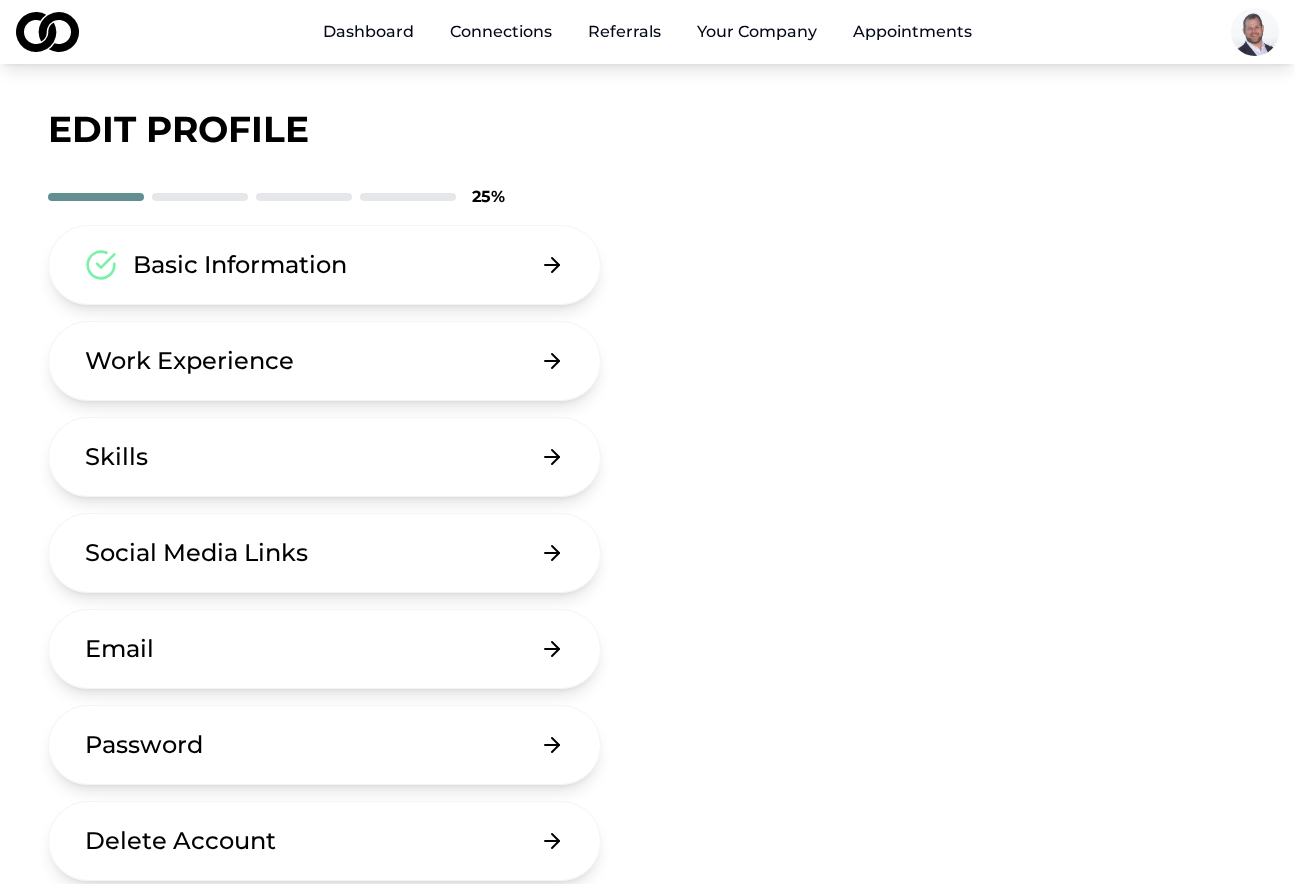 scroll, scrollTop: 0, scrollLeft: 0, axis: both 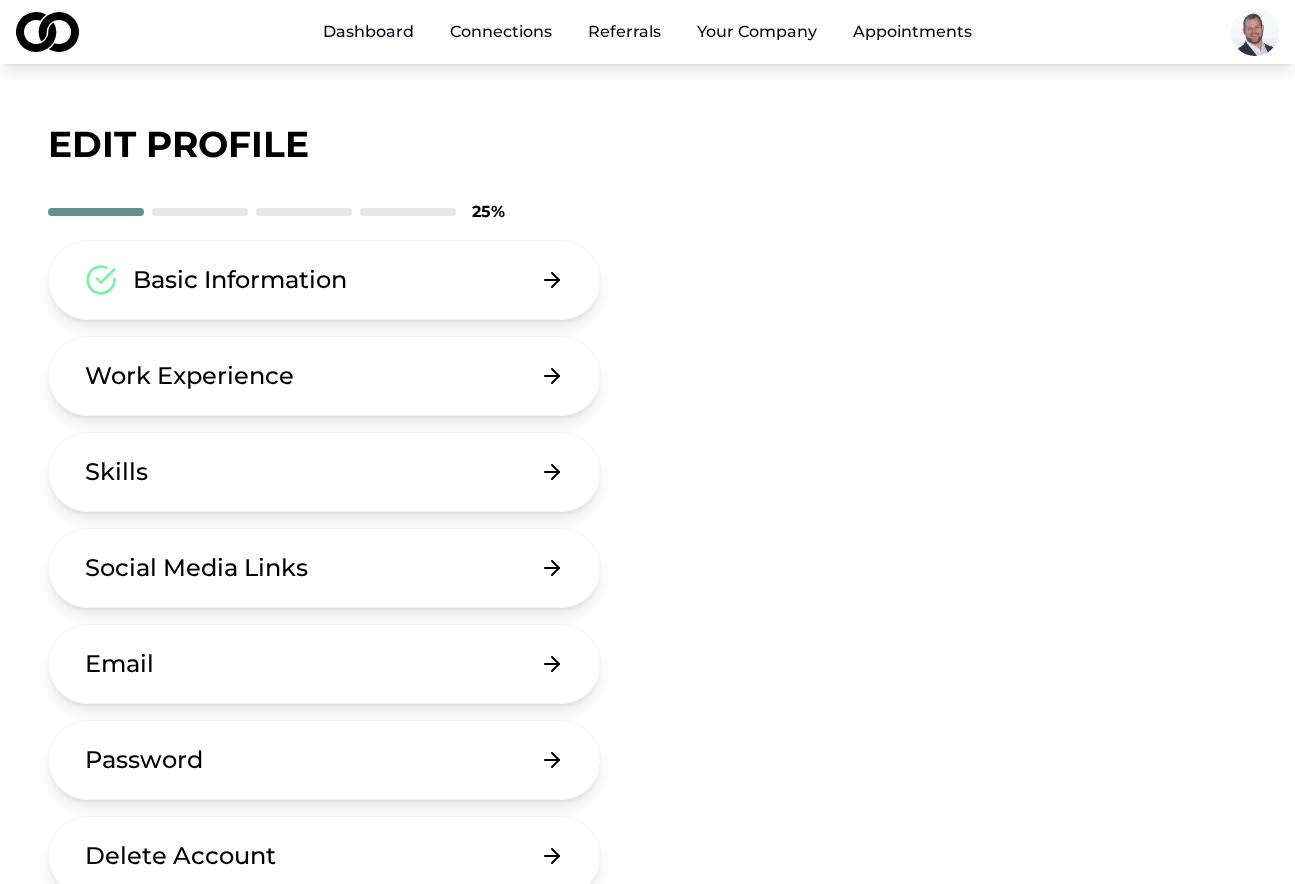 drag, startPoint x: 754, startPoint y: 20, endPoint x: 744, endPoint y: 21, distance: 10.049875 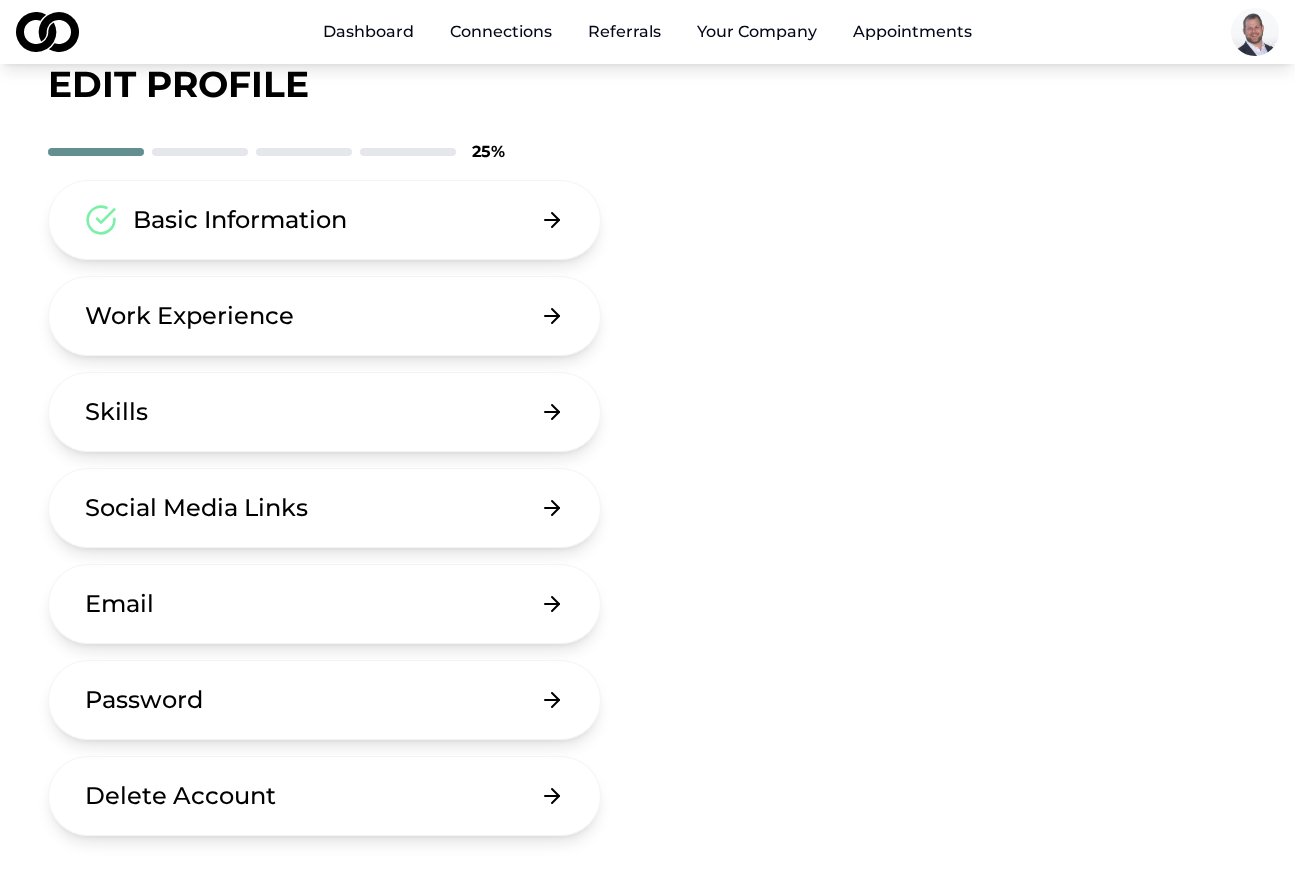 scroll, scrollTop: 48, scrollLeft: 0, axis: vertical 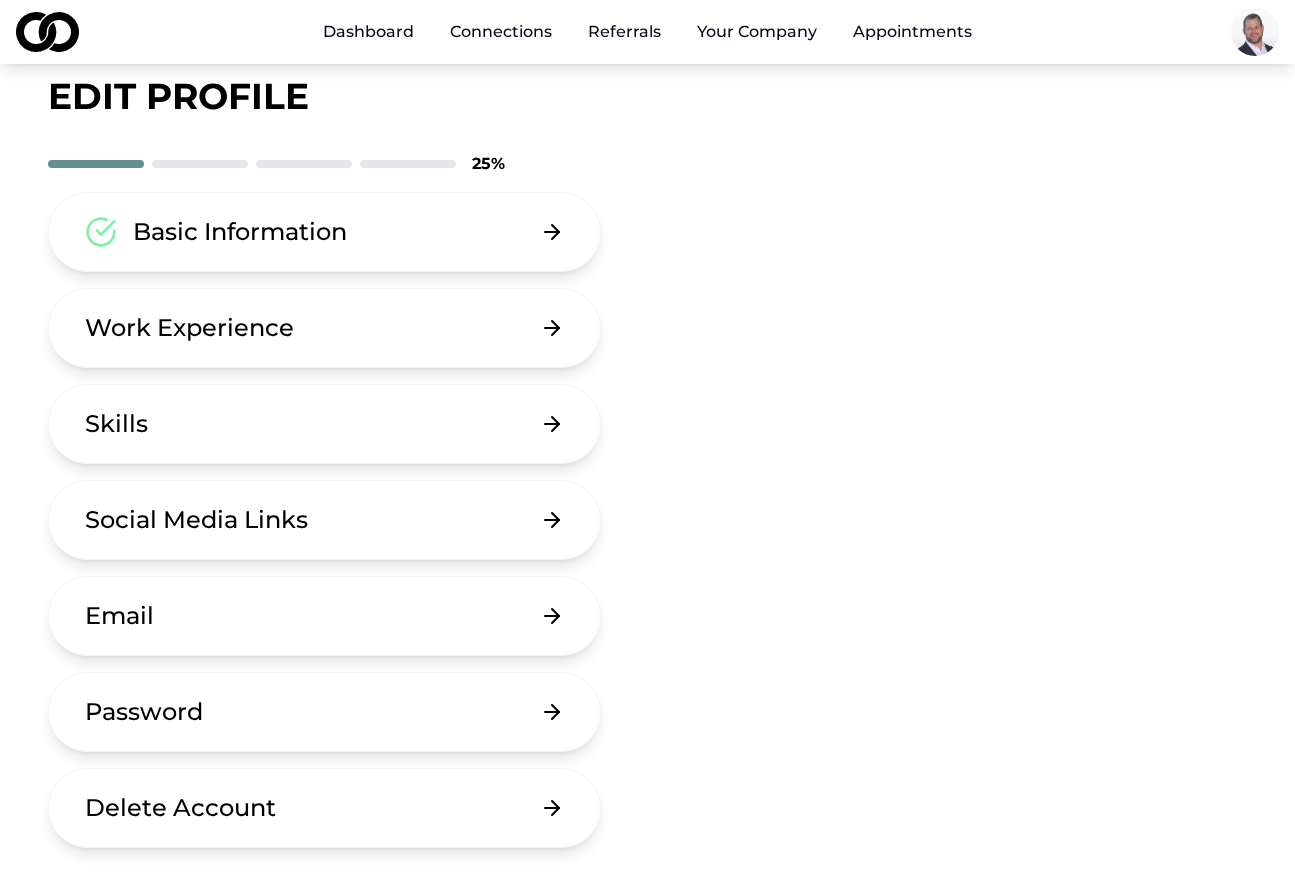 click on "Your Company" at bounding box center (757, 32) 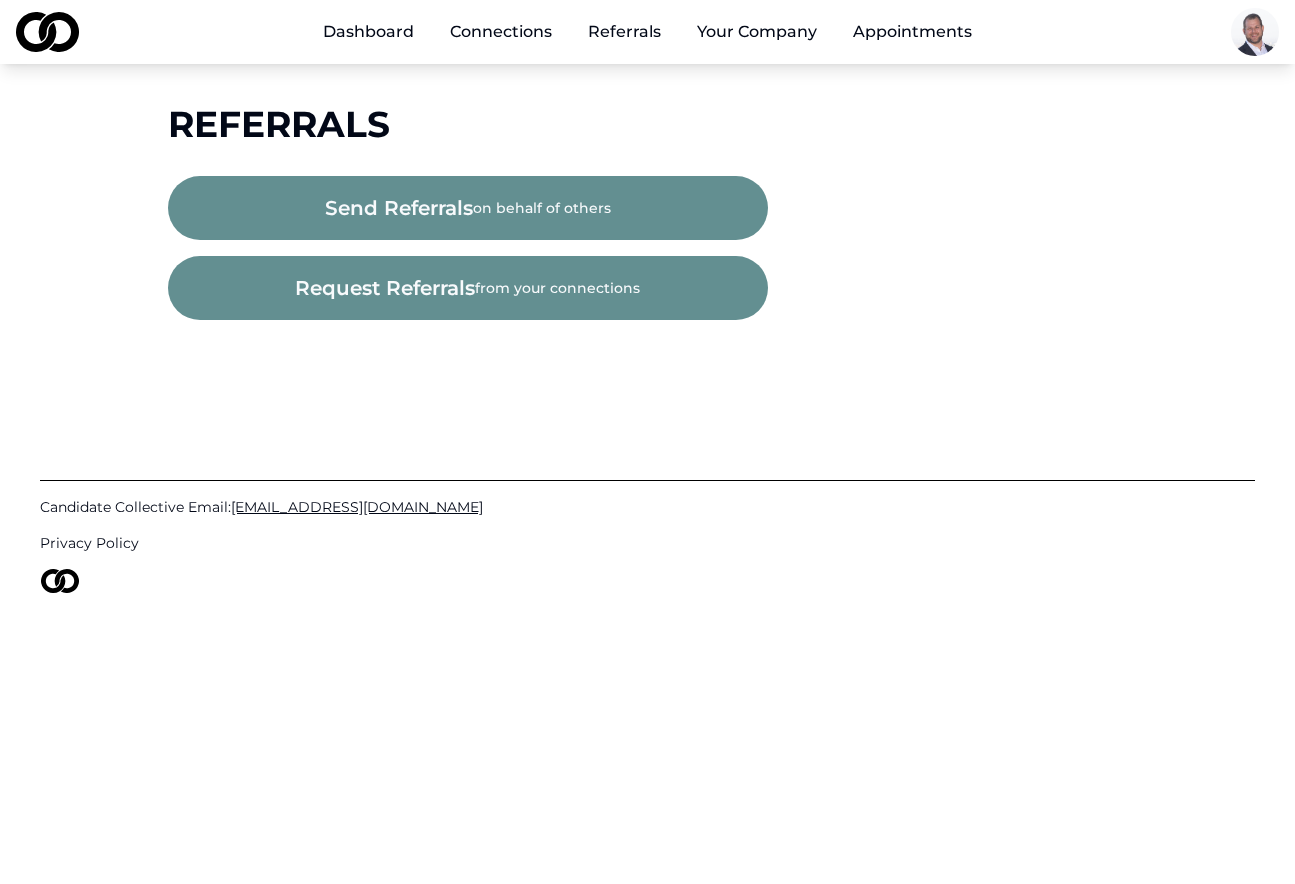 click on "Your Company" at bounding box center (757, 32) 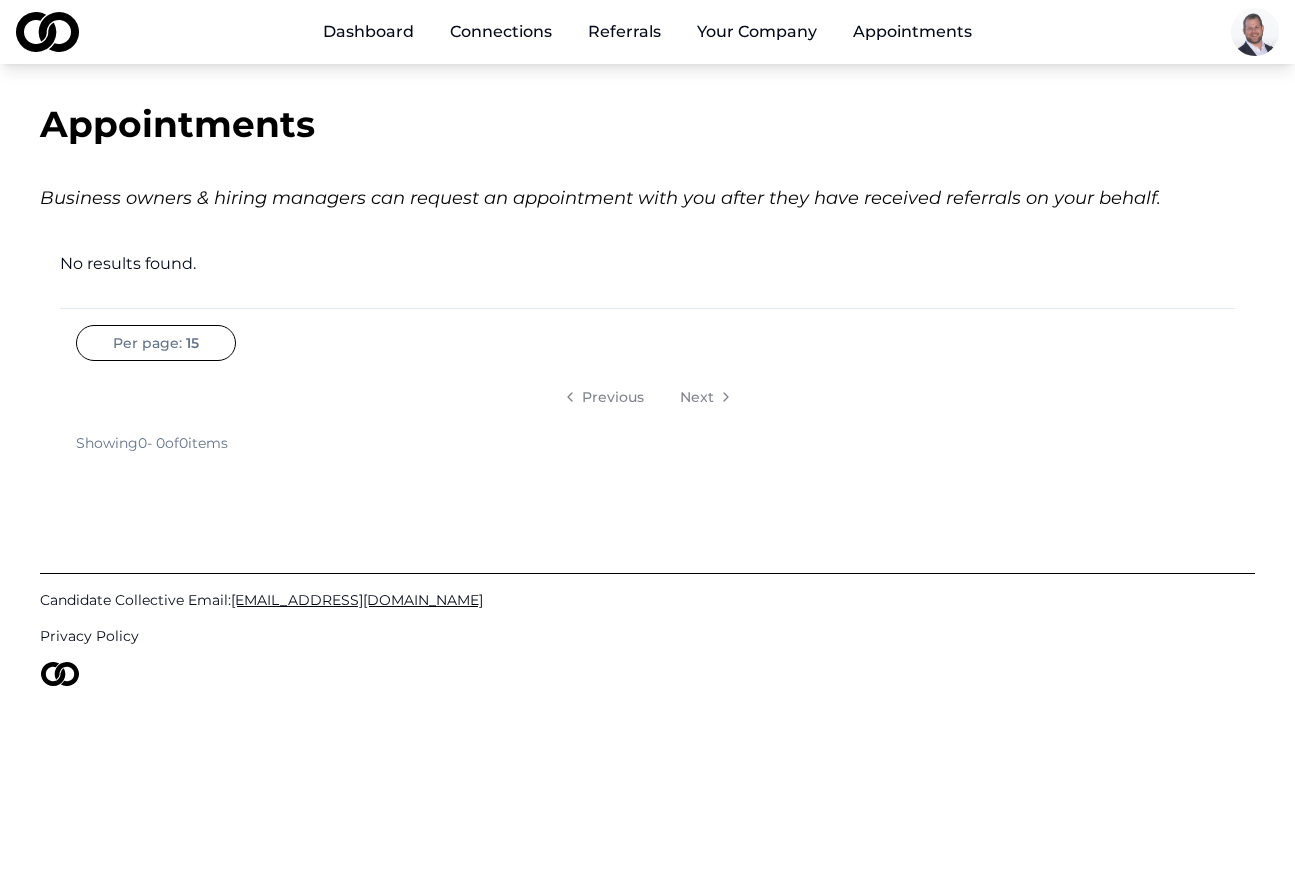 click on "Your Company" at bounding box center [757, 32] 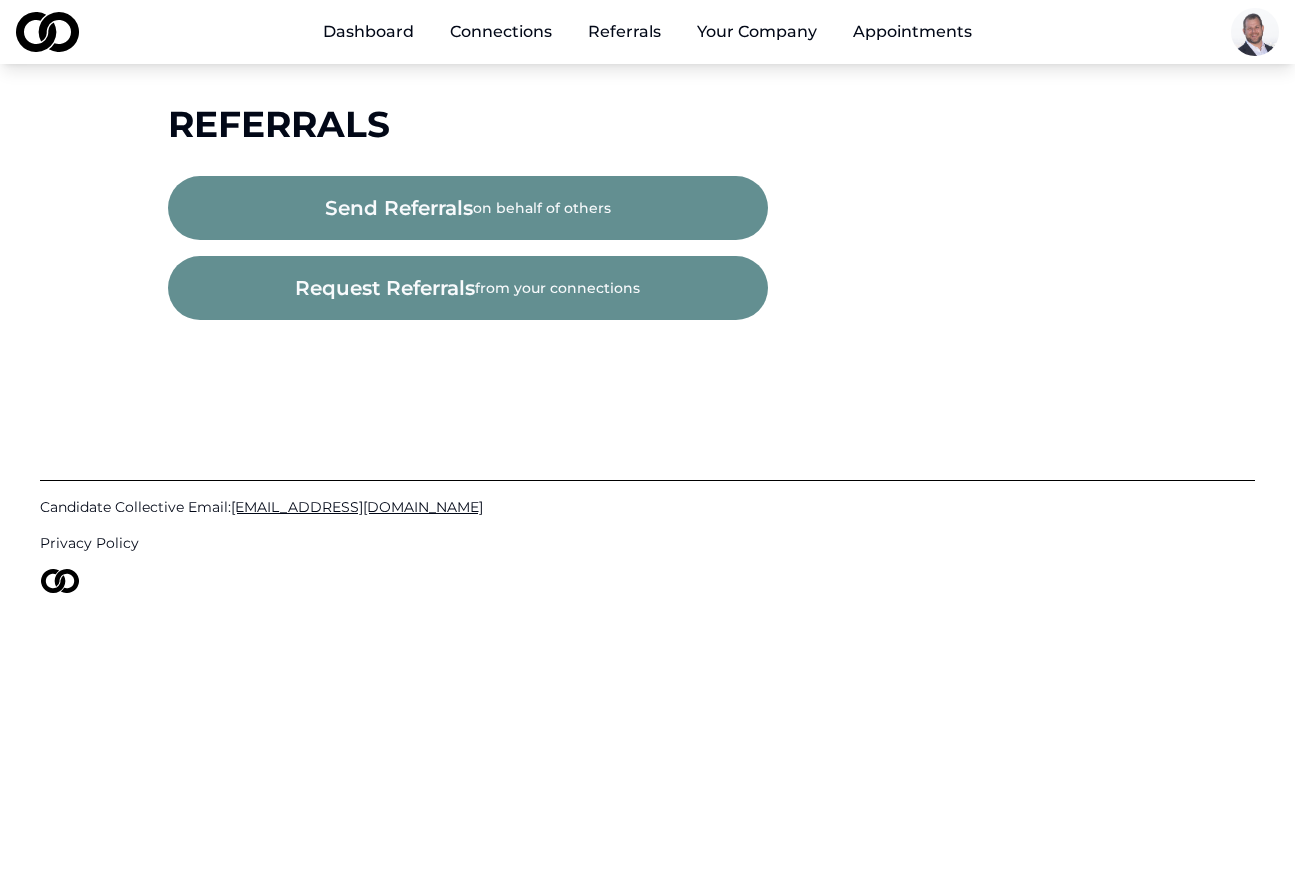 click on "Dashboard Connections Referrals Your Company   Appointments" at bounding box center (647, 32) 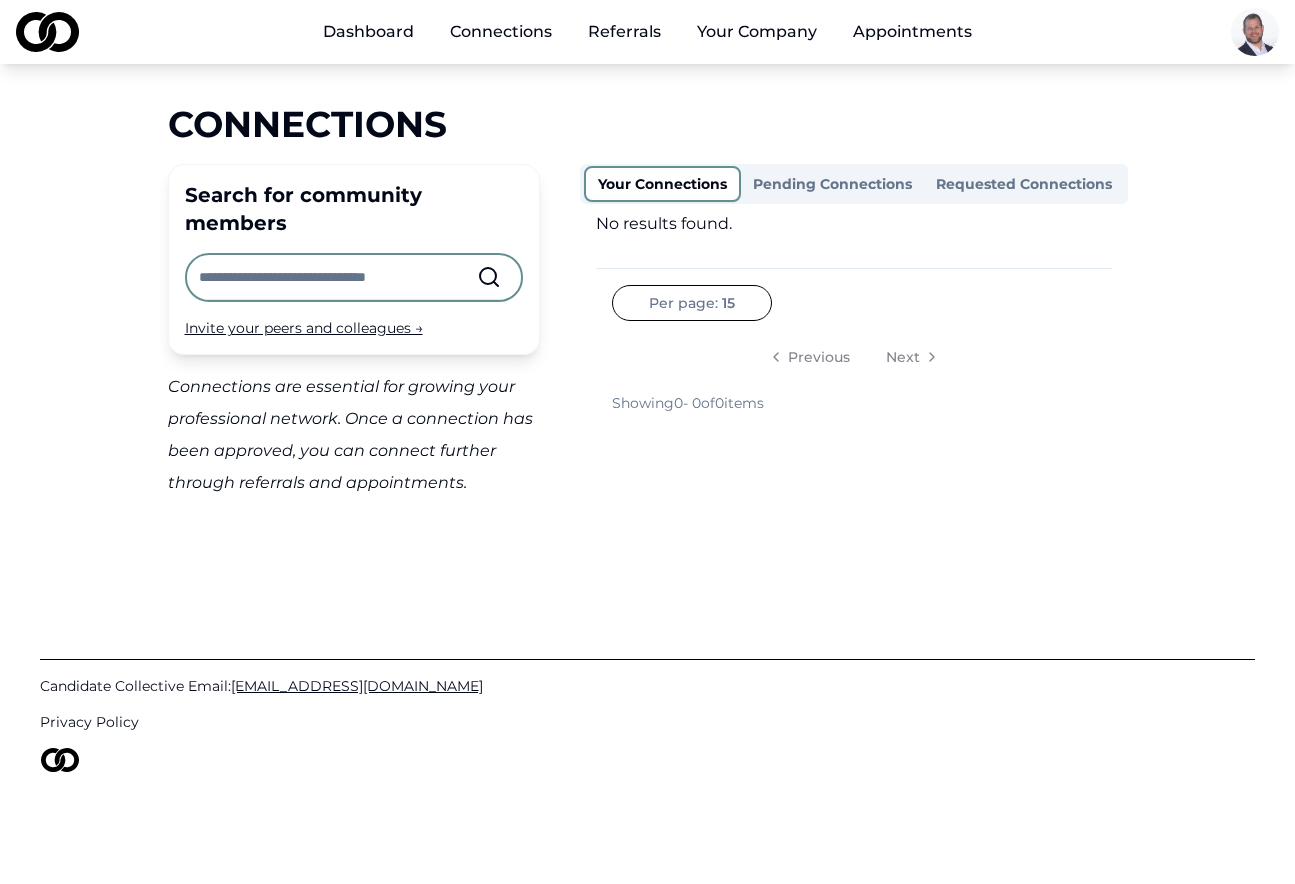 click on "Dashboard" at bounding box center [368, 32] 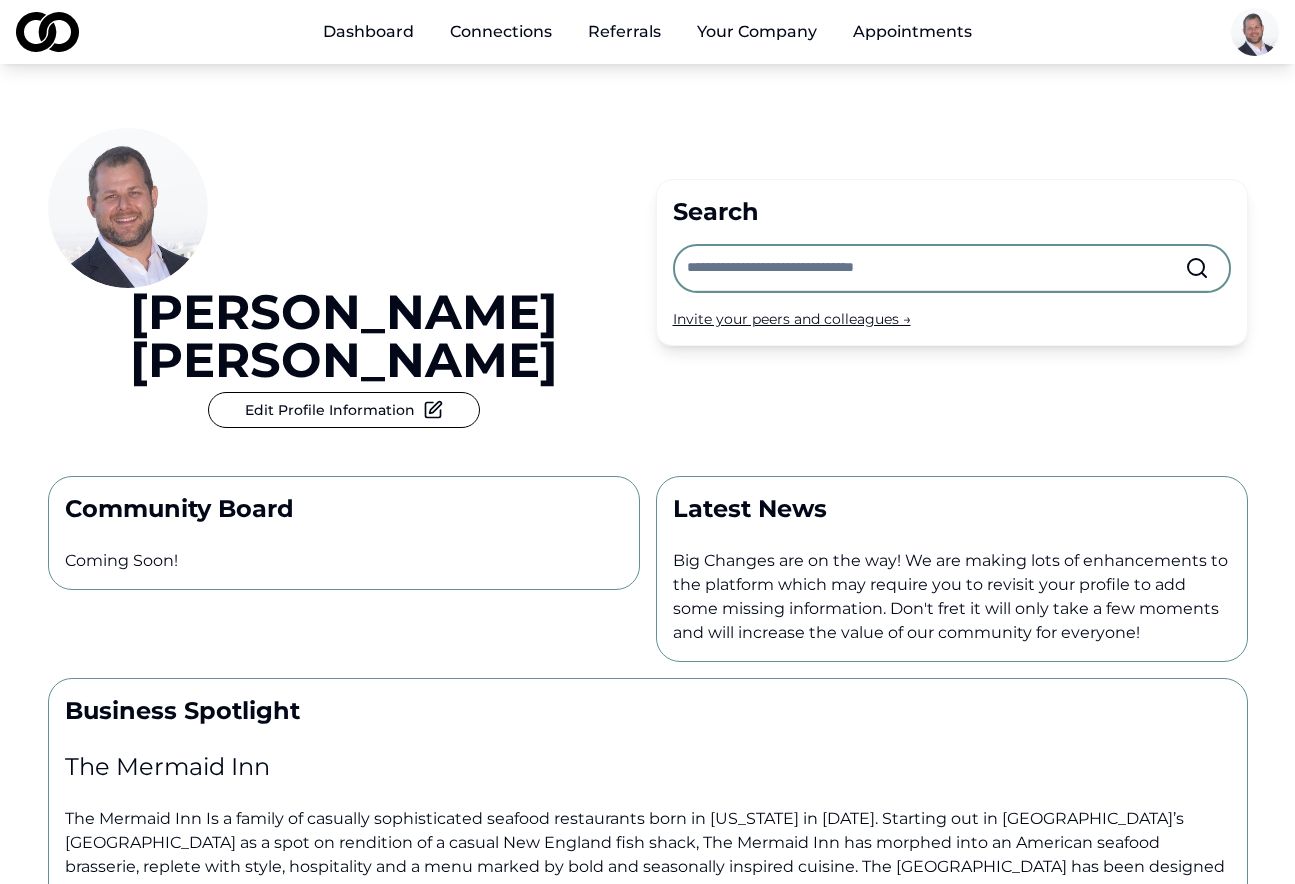 click on "Appointments" at bounding box center [912, 32] 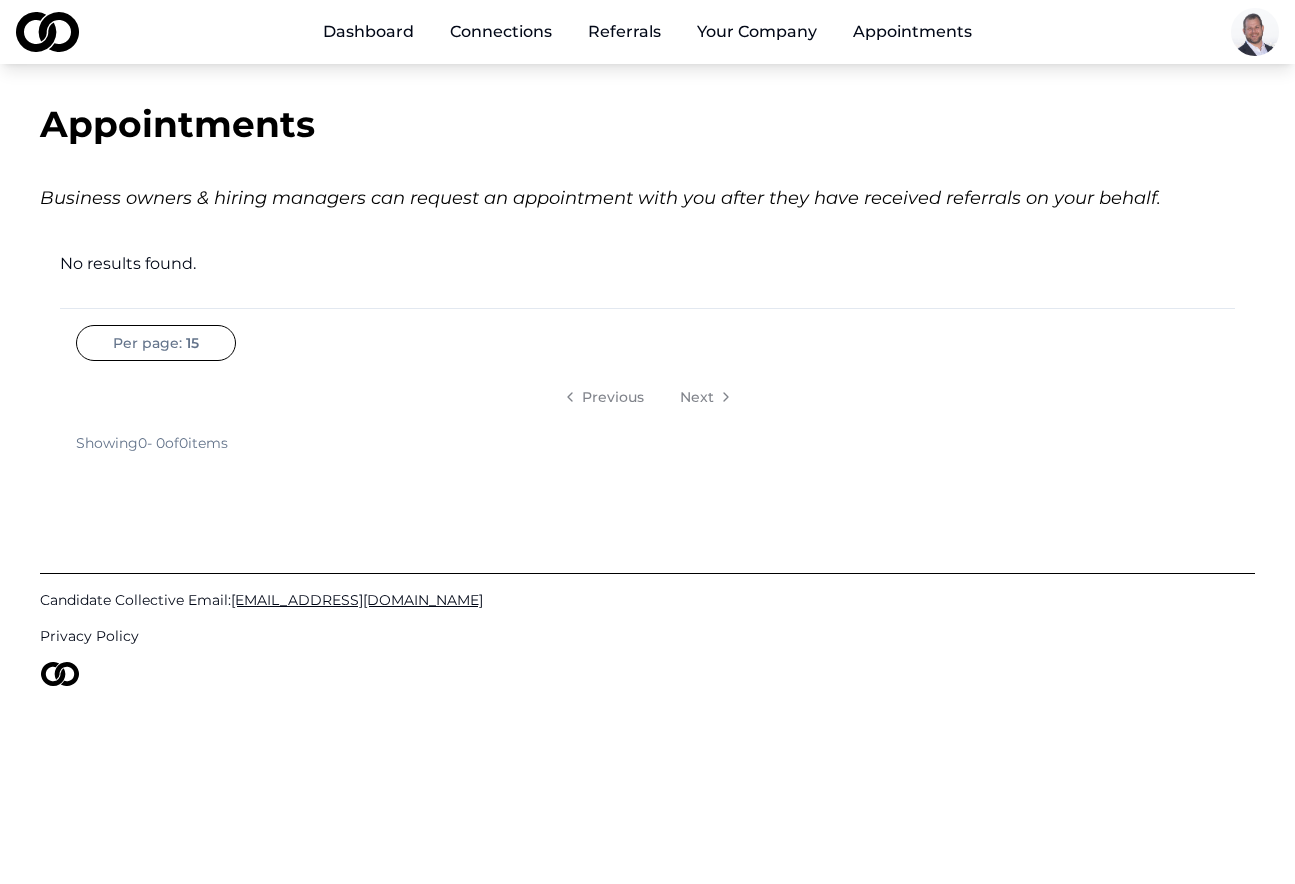 click on "Dashboard Connections Referrals Your Company   Appointments Appointments Business owners & hiring managers can request an appointment with you after they have received referrals on your behalf. No results found. Per page:  15   Previous Next Showing  0  -   0  of  0  items Candidate Collective Email:  Info@CandidateCollective.com Privacy Policy /appointments" at bounding box center [647, 442] 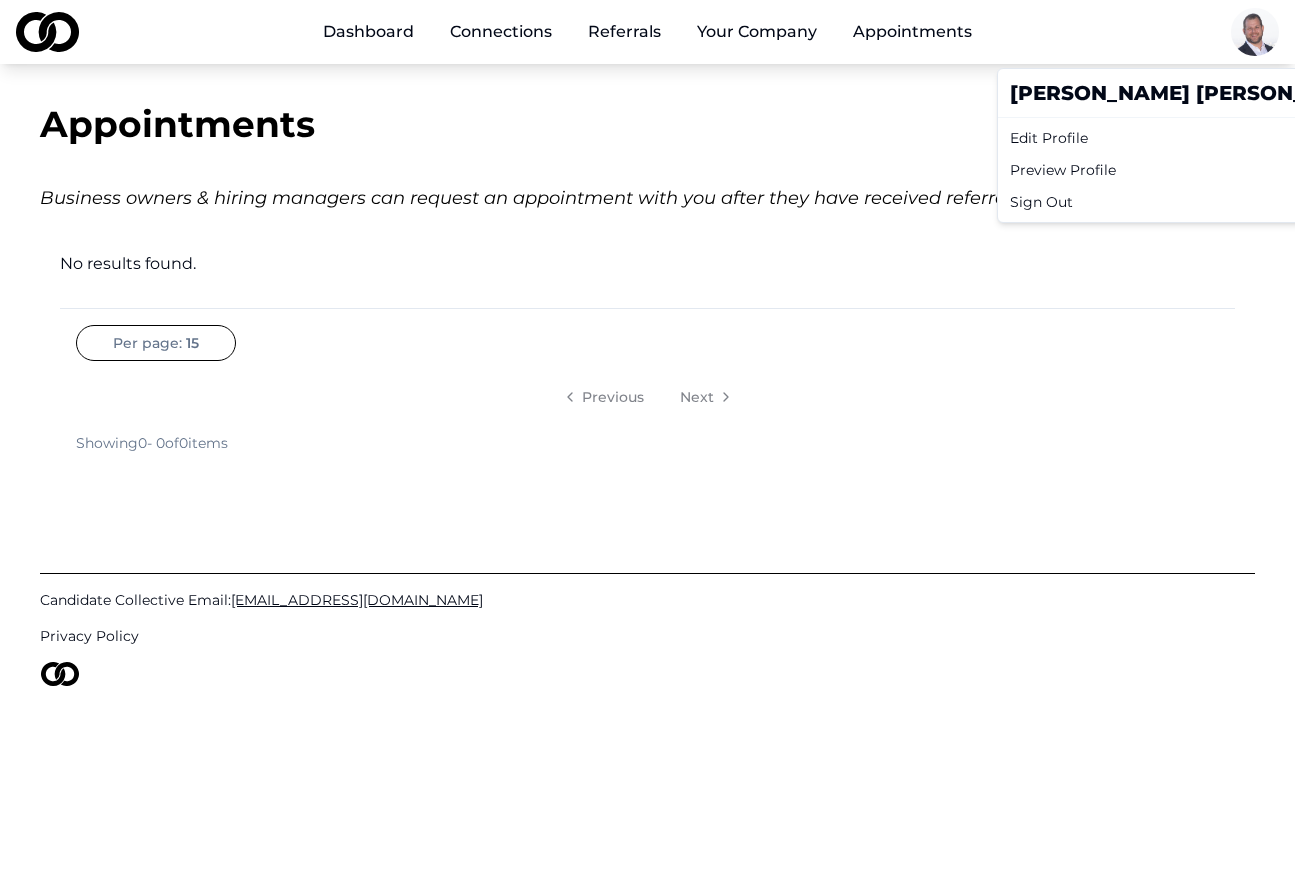 click on "Dashboard Connections Referrals Your Company   Appointments Appointments Business owners & hiring managers can request an appointment with you after they have received referrals on your behalf. No results found. Per page:  15   Previous Next Showing  0  -   0  of  0  items Candidate Collective Email:  Info@CandidateCollective.com Privacy Policy /appointments Maximilian   Quattrone Edit Profile Preview Profile Sign Out" at bounding box center (647, 442) 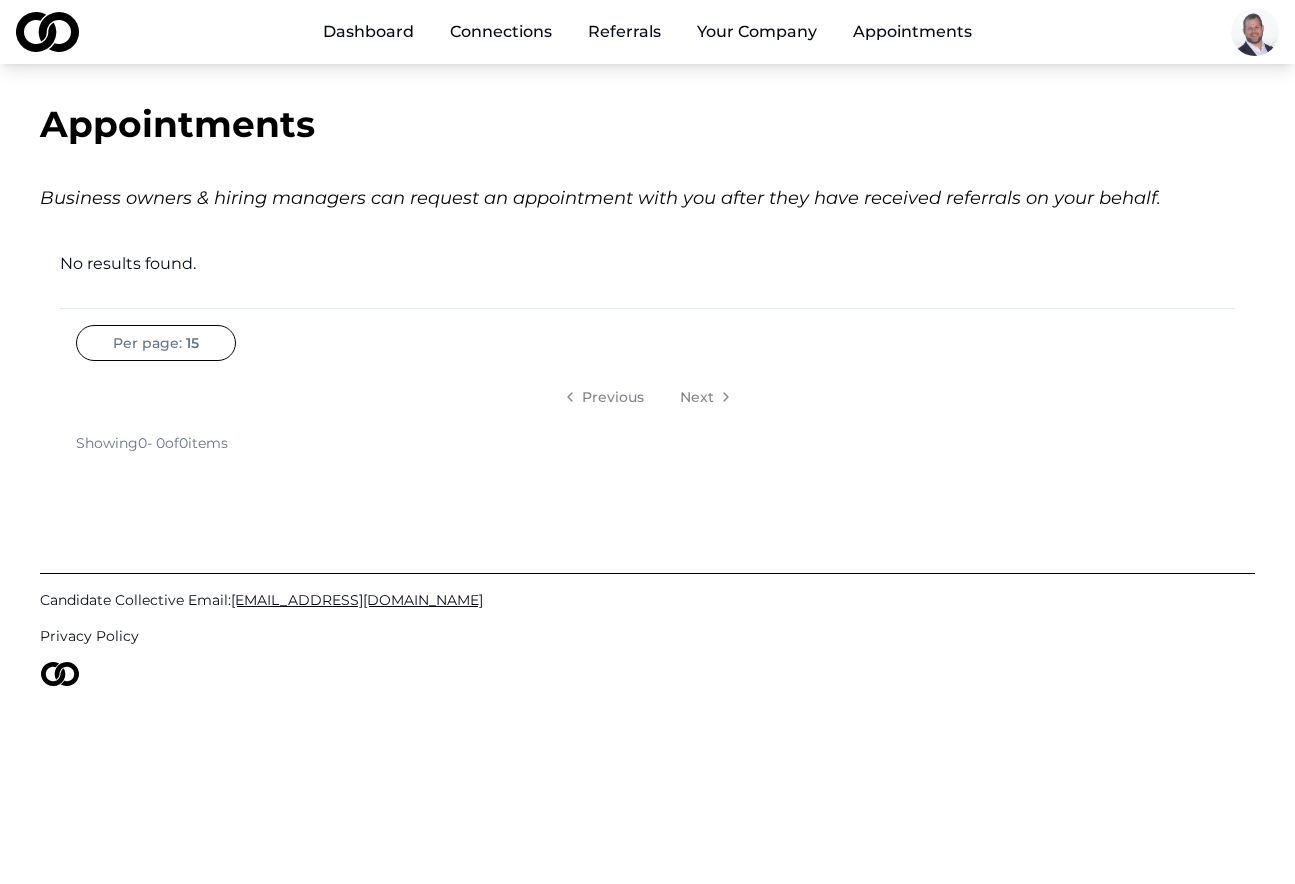 click on "Your Company" at bounding box center [757, 32] 